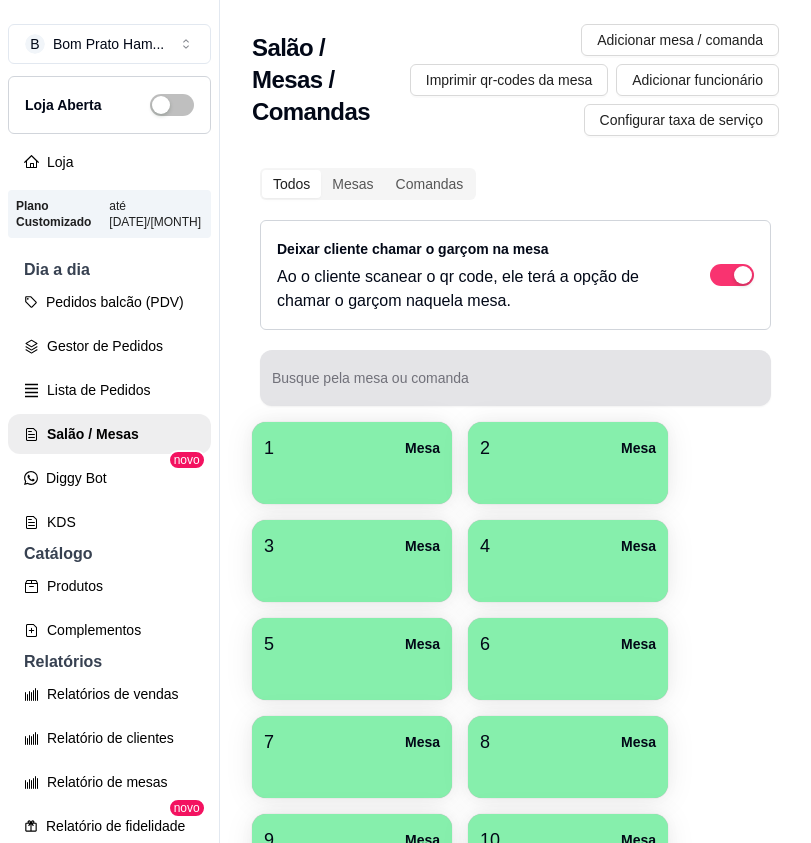 scroll, scrollTop: 0, scrollLeft: 0, axis: both 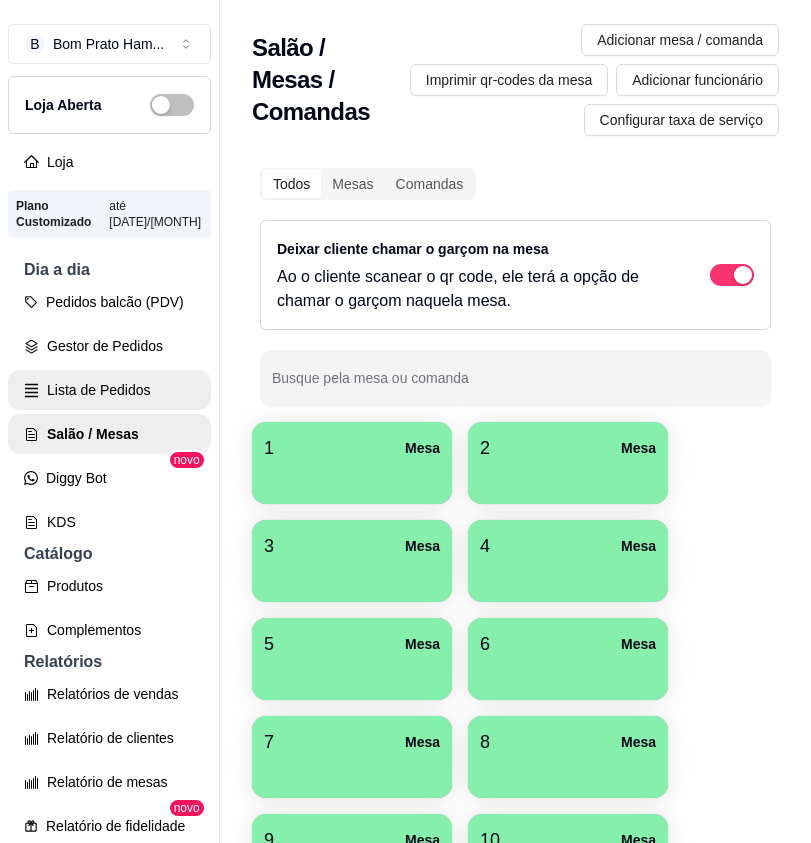 click on "Lista de Pedidos" at bounding box center (109, 390) 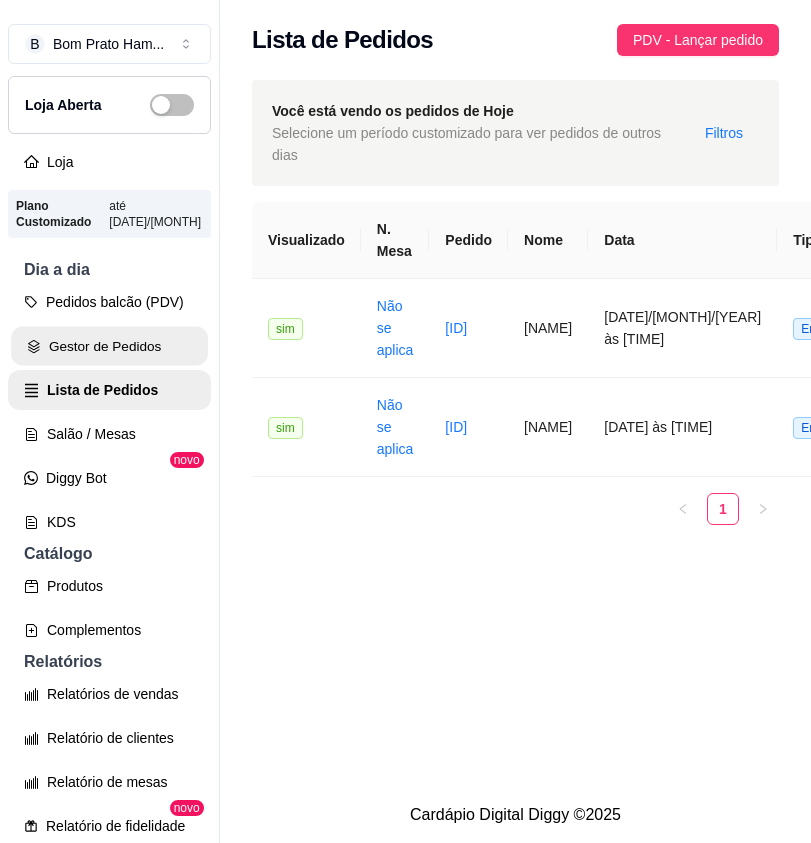 click on "Gestor de Pedidos" at bounding box center [109, 346] 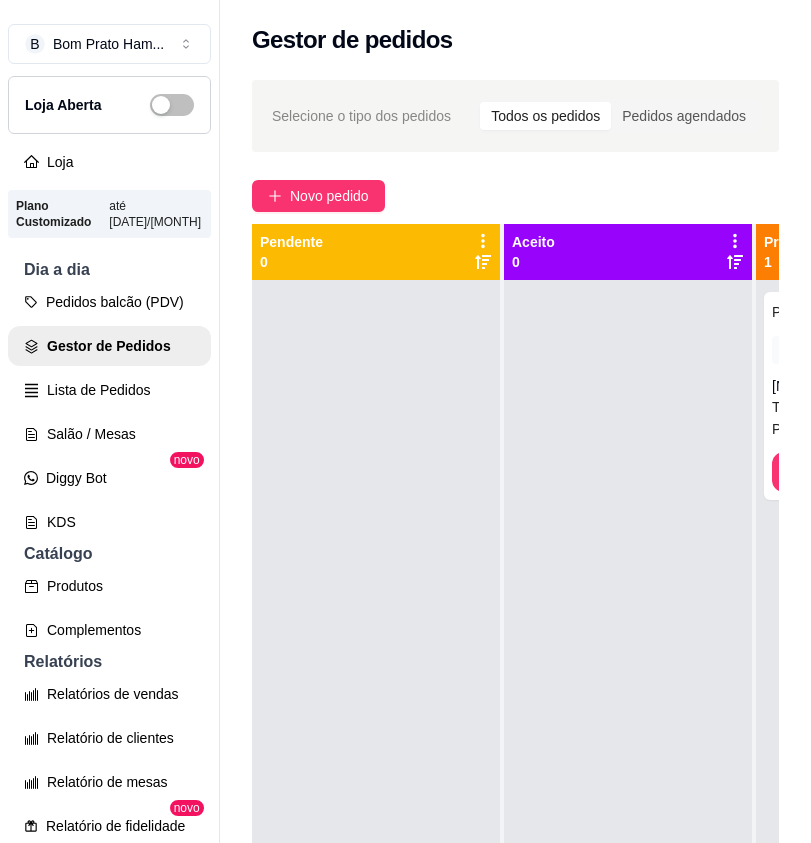click at bounding box center [628, 701] 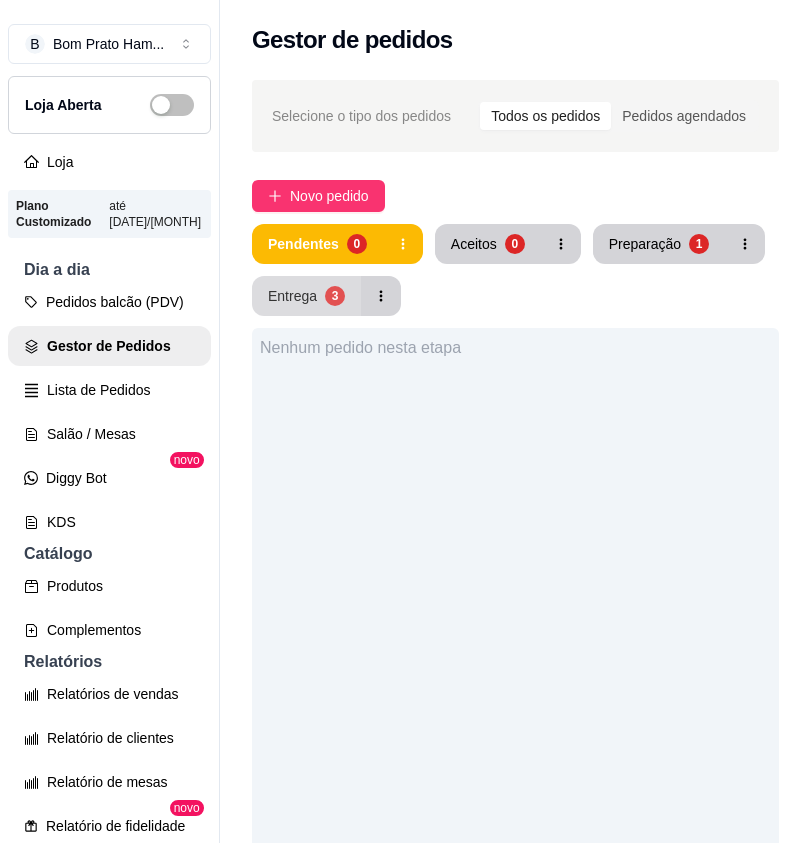 click on "Entrega" at bounding box center [292, 296] 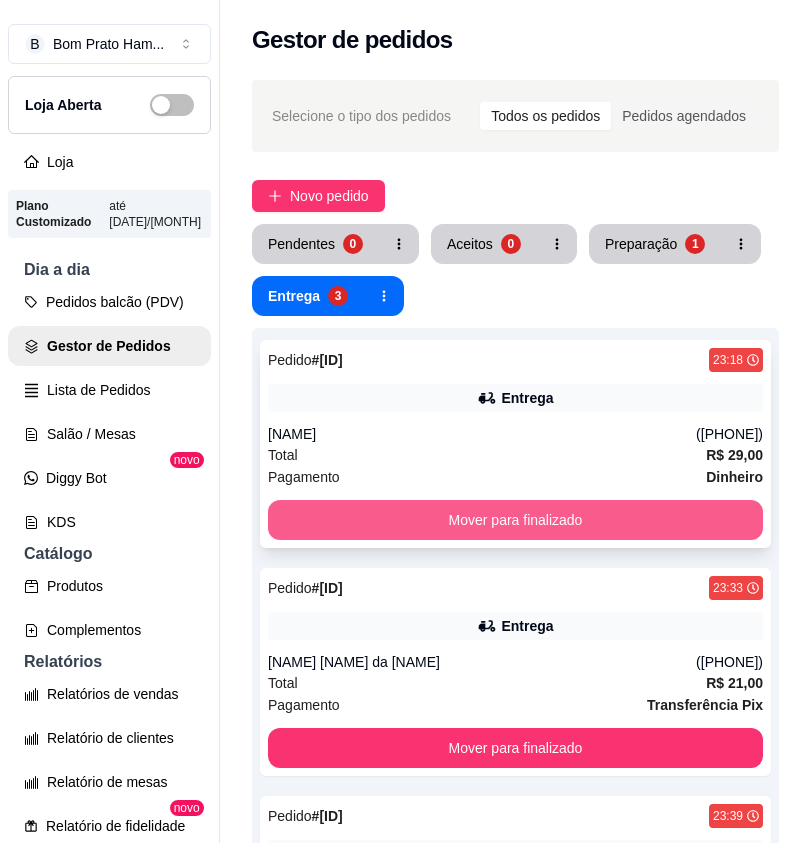 click on "Mover para finalizado" at bounding box center (515, 520) 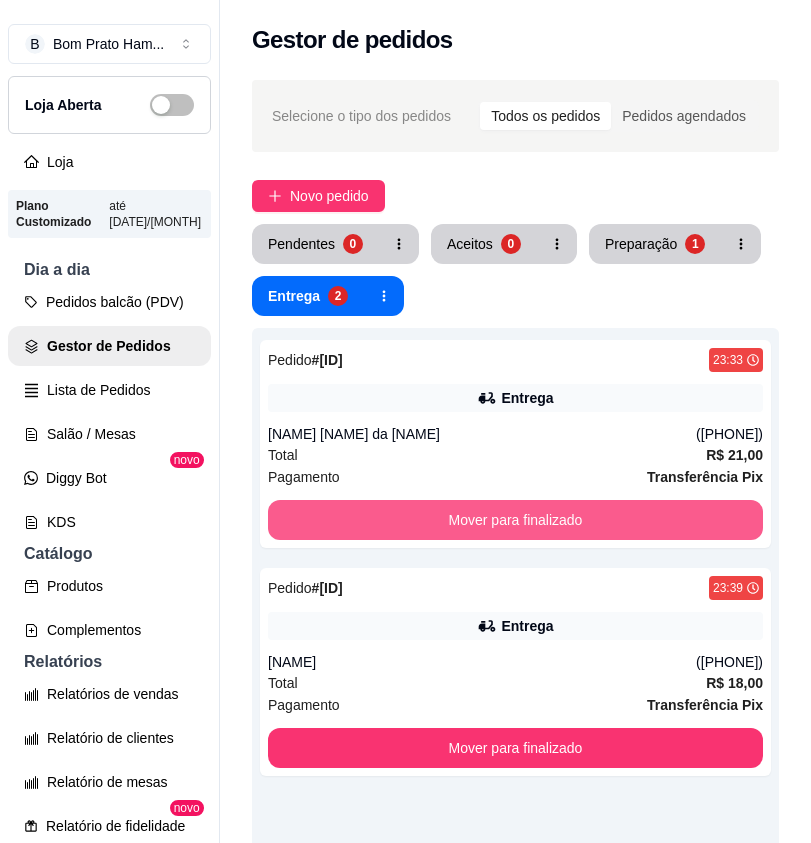 click on "Mover para finalizado" at bounding box center [515, 520] 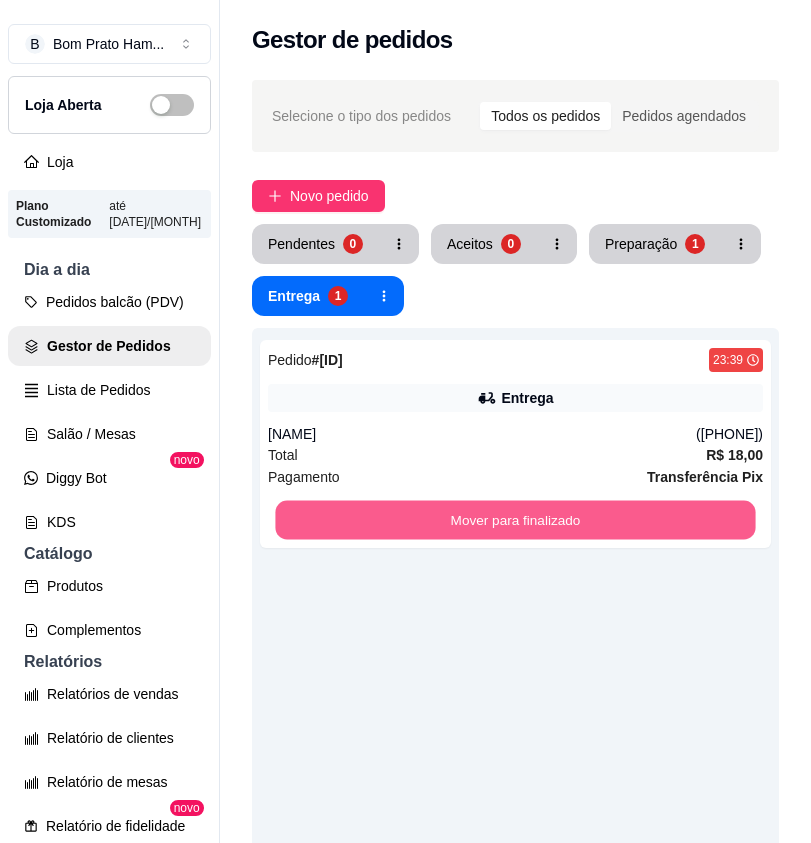 click on "Mover para finalizado" at bounding box center (515, 520) 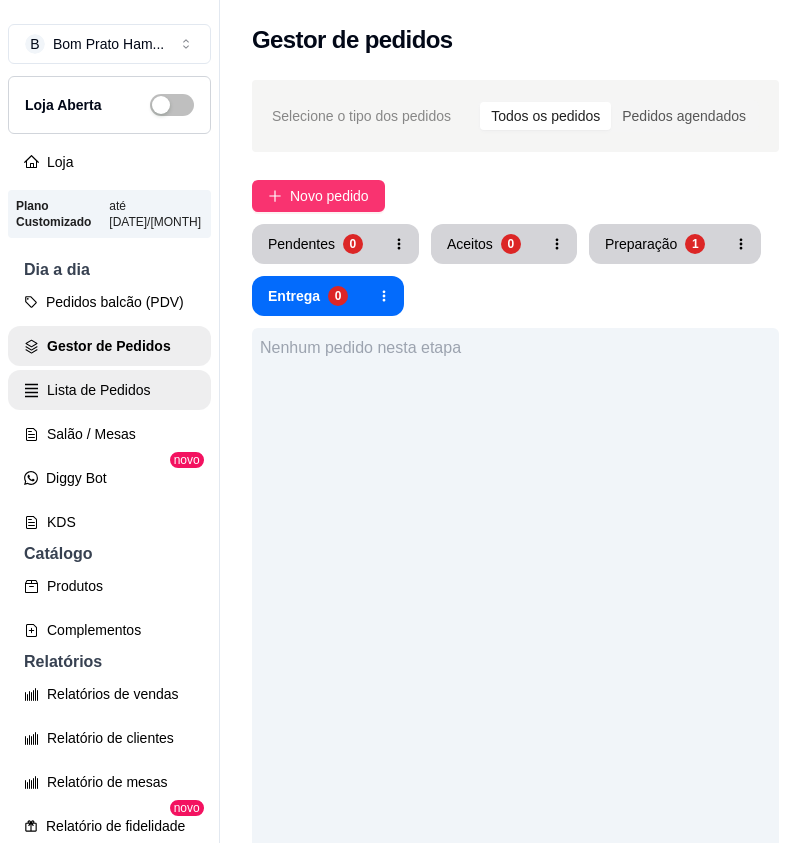 click on "Lista de Pedidos" at bounding box center (109, 390) 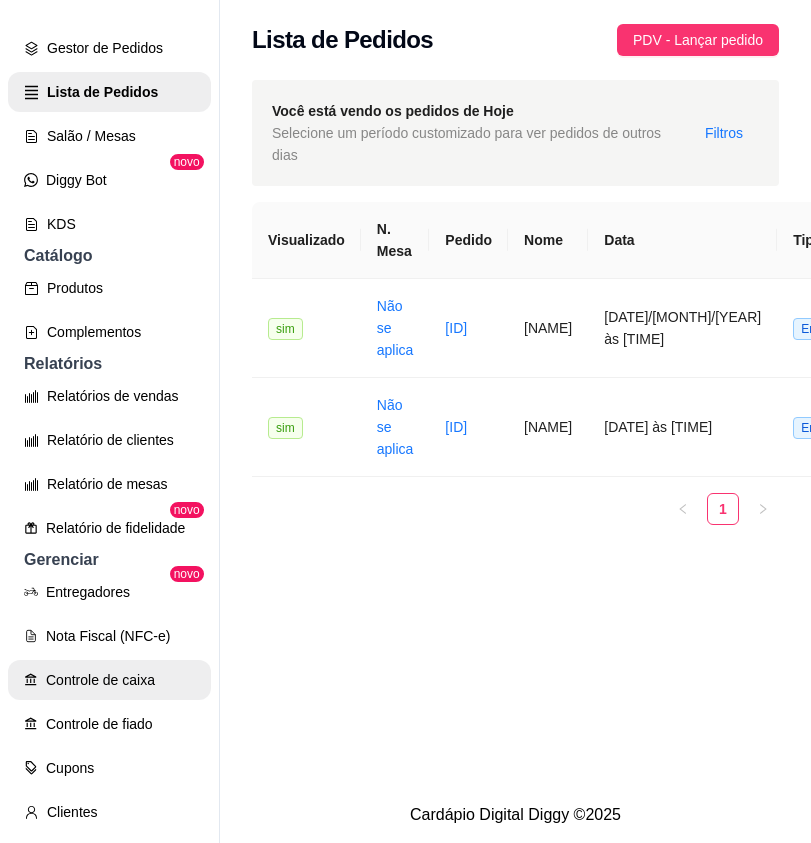 scroll, scrollTop: 300, scrollLeft: 0, axis: vertical 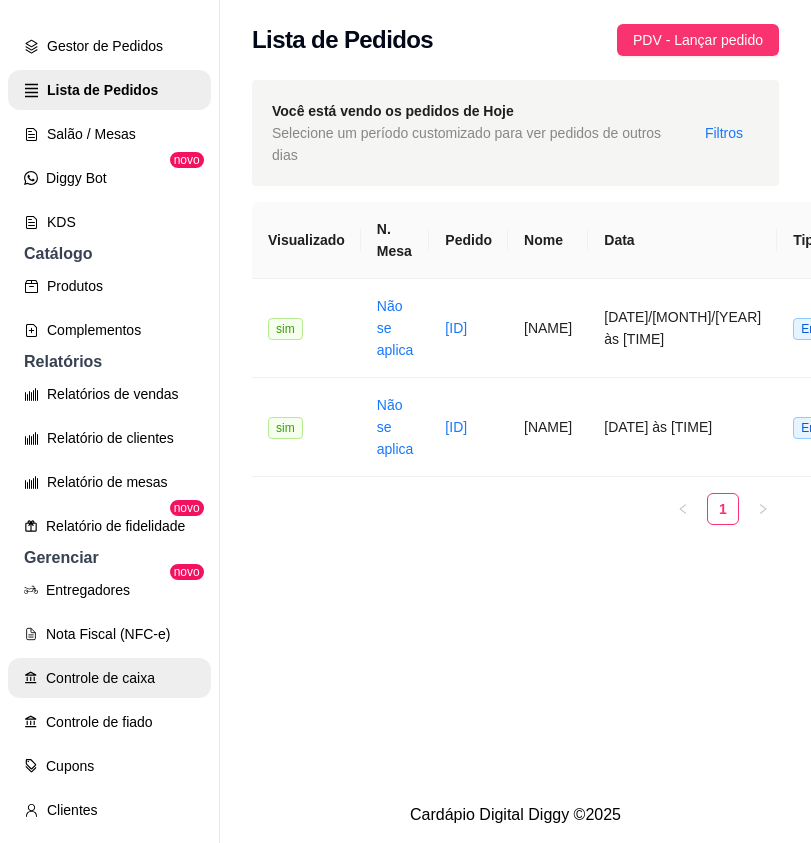 click on "Controle de caixa" at bounding box center (109, 678) 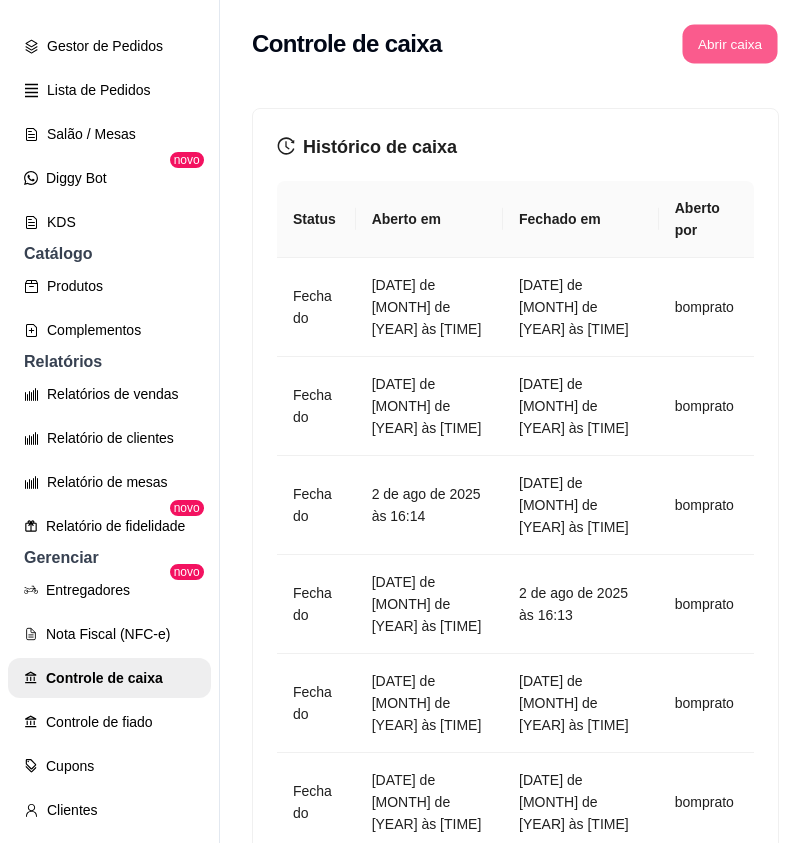 click on "Abrir caixa" at bounding box center (729, 44) 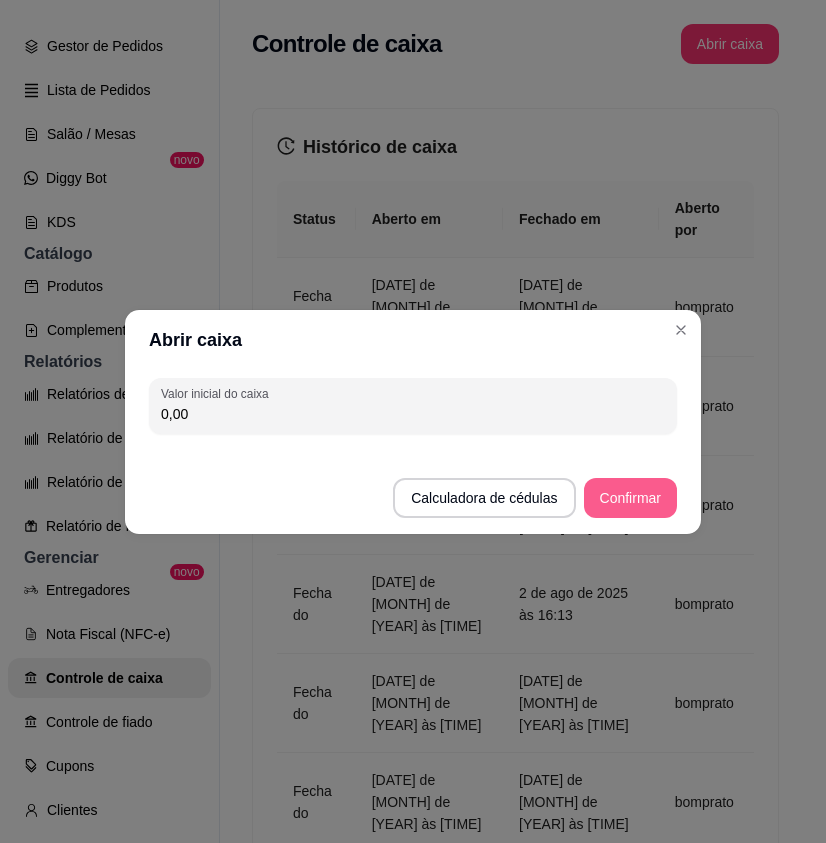 click on "Confirmar" at bounding box center [630, 498] 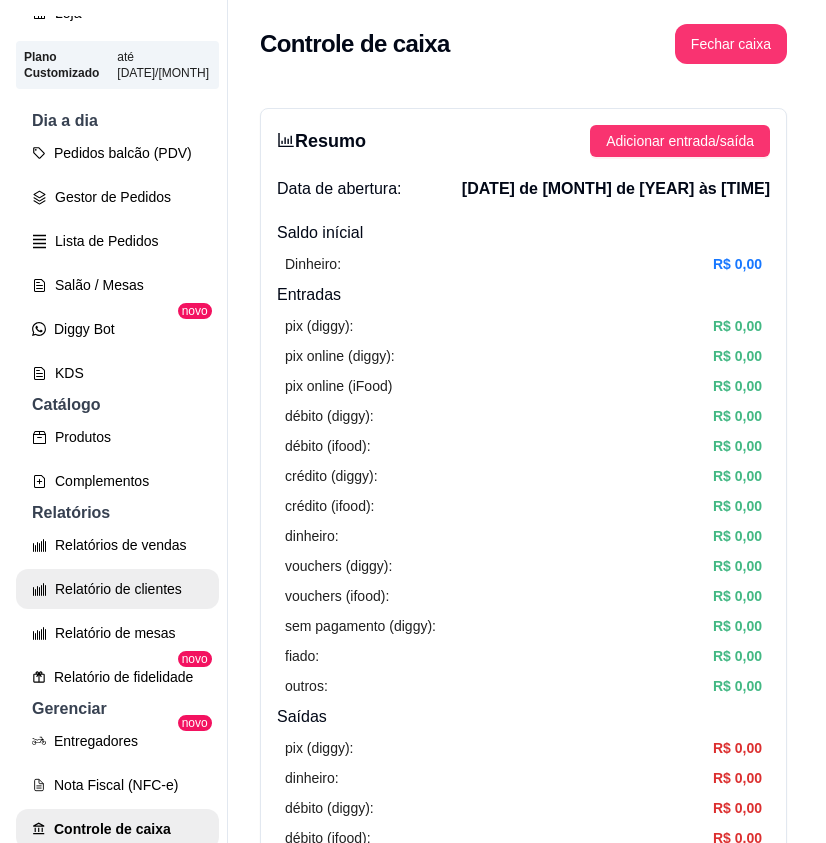 scroll, scrollTop: 0, scrollLeft: 0, axis: both 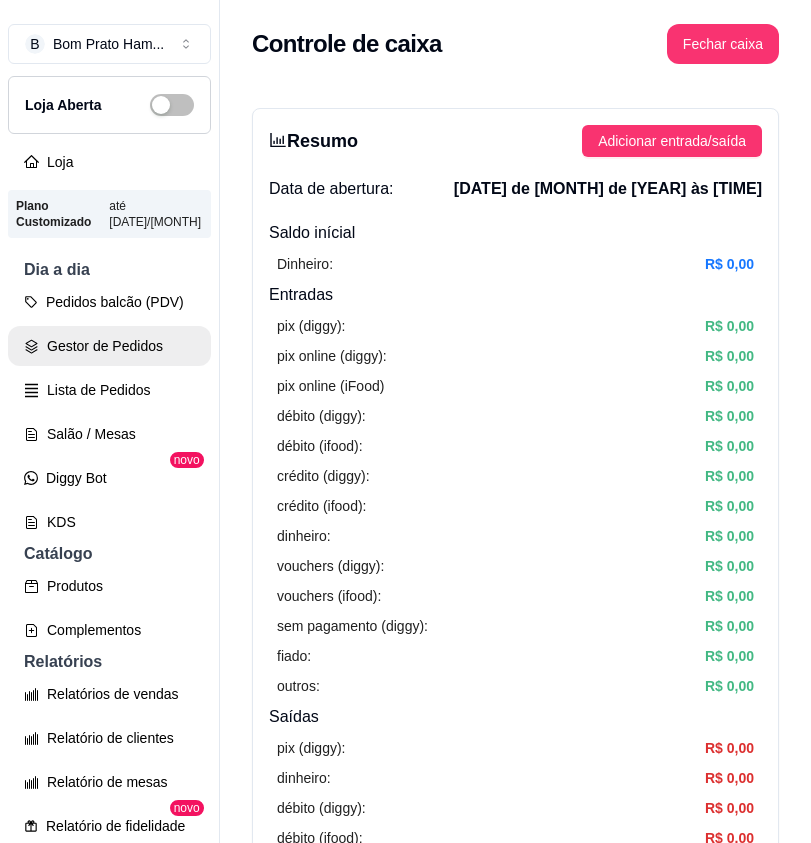 click on "Gestor de Pedidos" at bounding box center [109, 346] 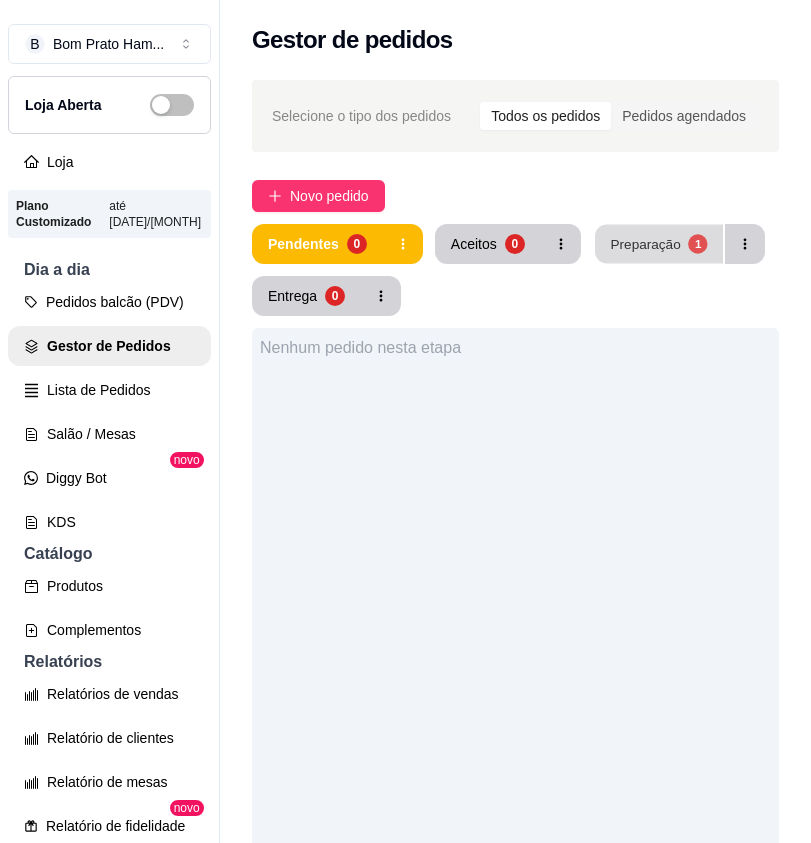 click on "Preparação" at bounding box center [645, 243] 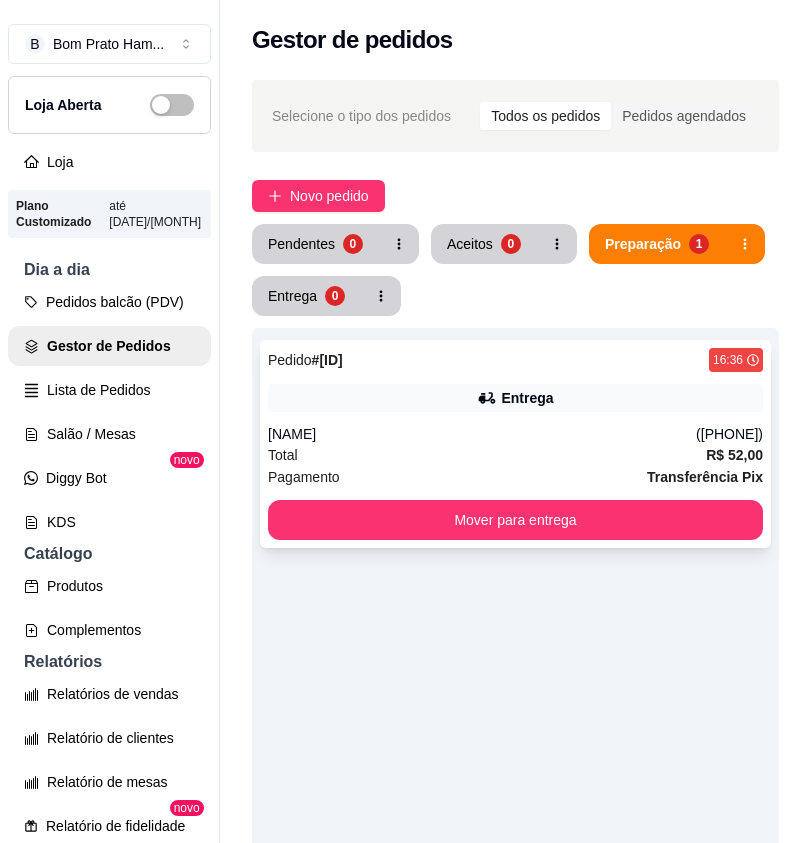 click on "Total R$ 52,00" at bounding box center (515, 455) 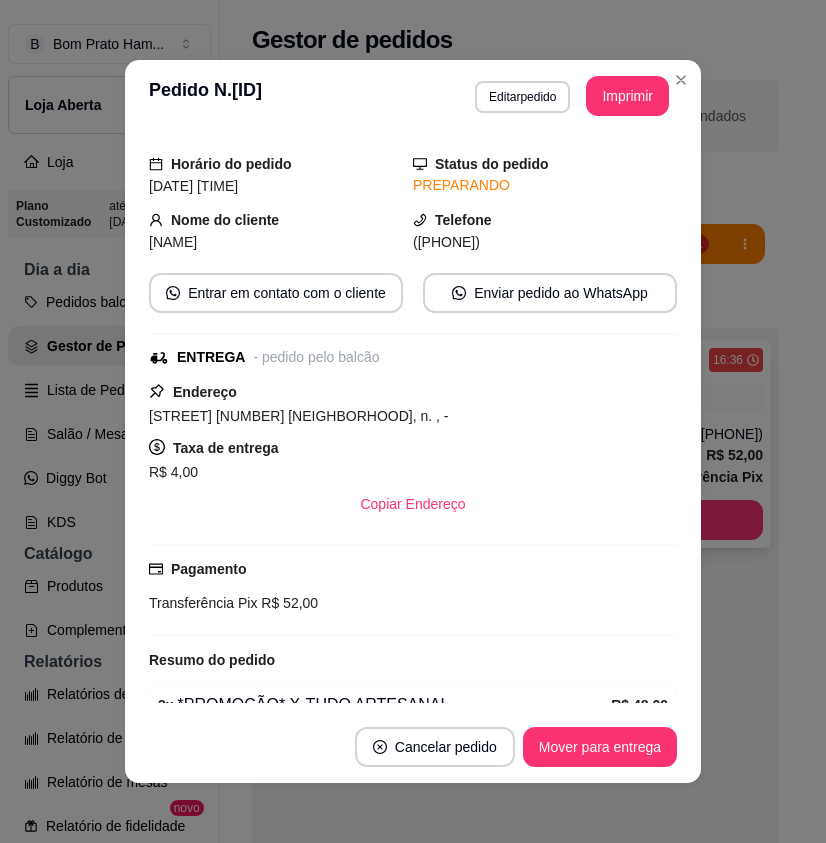 scroll, scrollTop: 0, scrollLeft: 0, axis: both 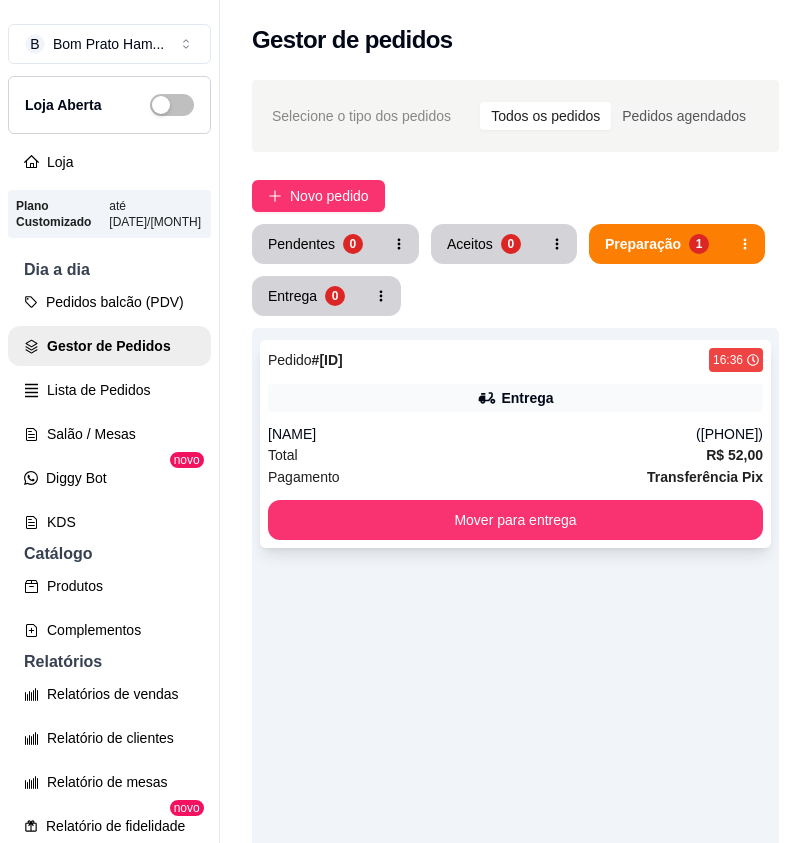 click on "([PHONE])" at bounding box center [729, 434] 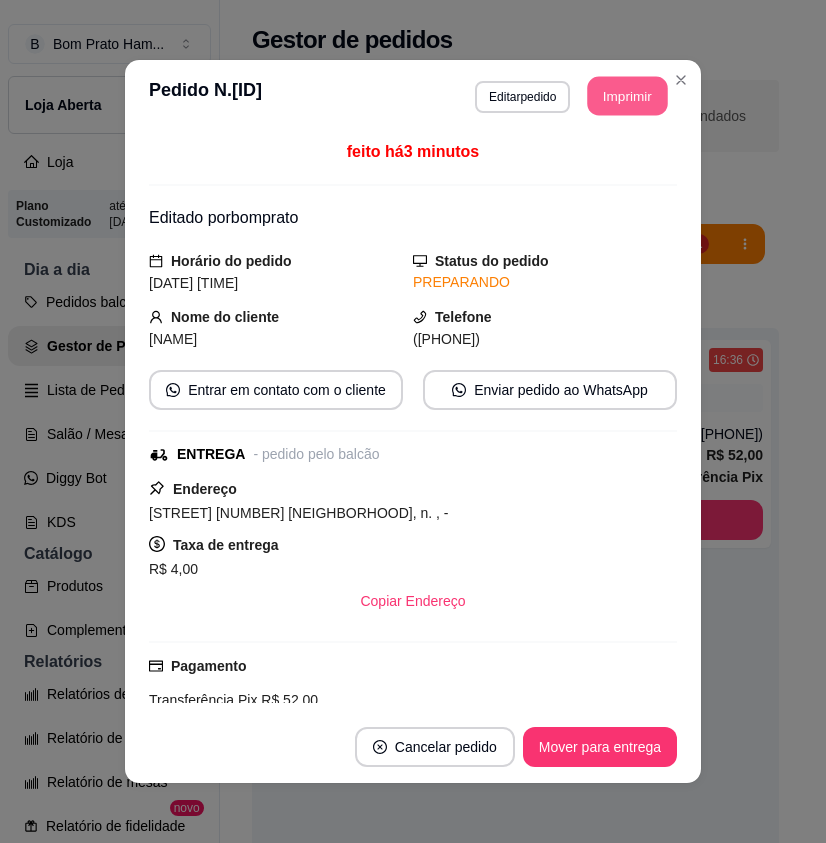 click on "Imprimir" at bounding box center (628, 96) 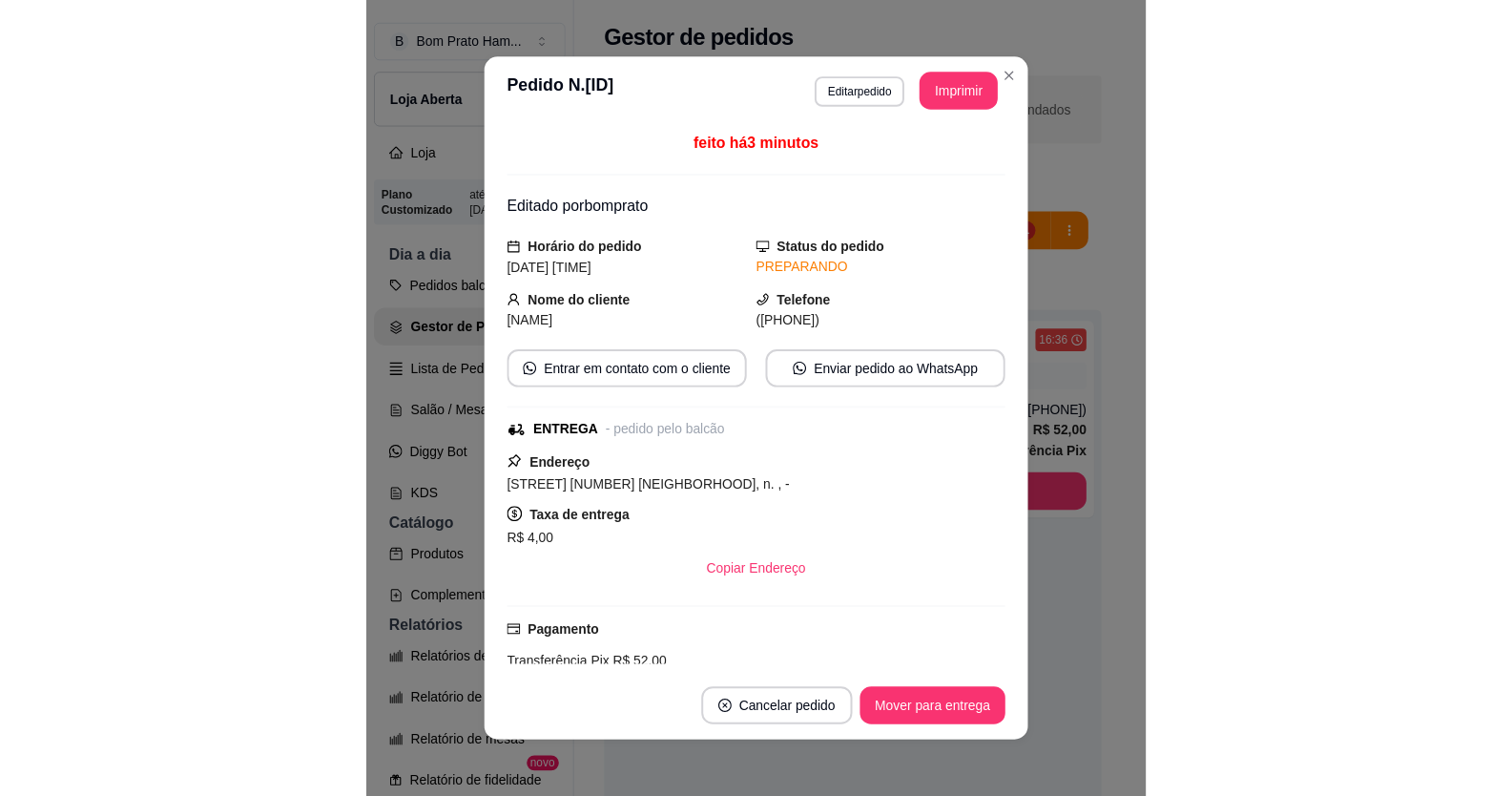 scroll, scrollTop: 0, scrollLeft: 0, axis: both 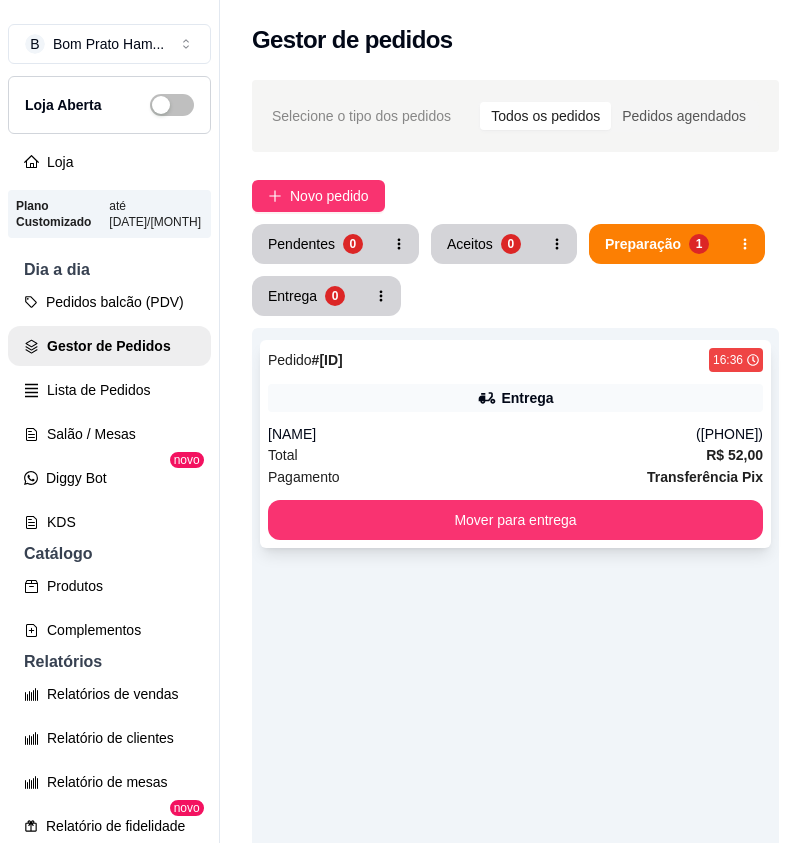 click on "[NAME]" at bounding box center (482, 434) 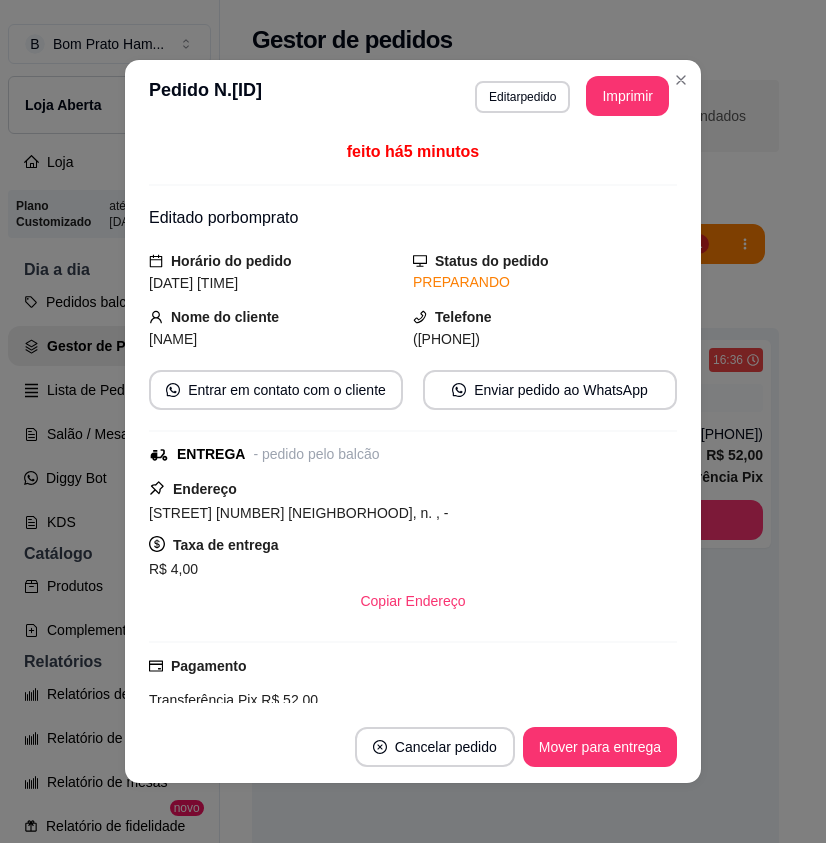 click on "feito há  5   minutos Editado por  bomprato Horário do pedido [DATE]/[MONTH]/[YEAR] [TIME] Status do pedido PREPARANDO Nome do cliente [NAME]  Telefone ([PHONE]) Entrar em contato com o cliente Enviar pedido ao WhatsApp ENTREGA - pedido pelo balcão Endereço  [STREET] [NUMBER] [NEIGHBORHOOD], n. ,  -   Taxa de entrega  R$ 4,00 Copiar Endereço Pagamento Transferência Pix   R$ 52,00 Resumo do pedido 3 x     *PROMOÇÃO* X-TUDO ARTESANAL  R$ 48,00 Subtotal R$ 48,00 Total R$ 52,00" at bounding box center (413, 421) 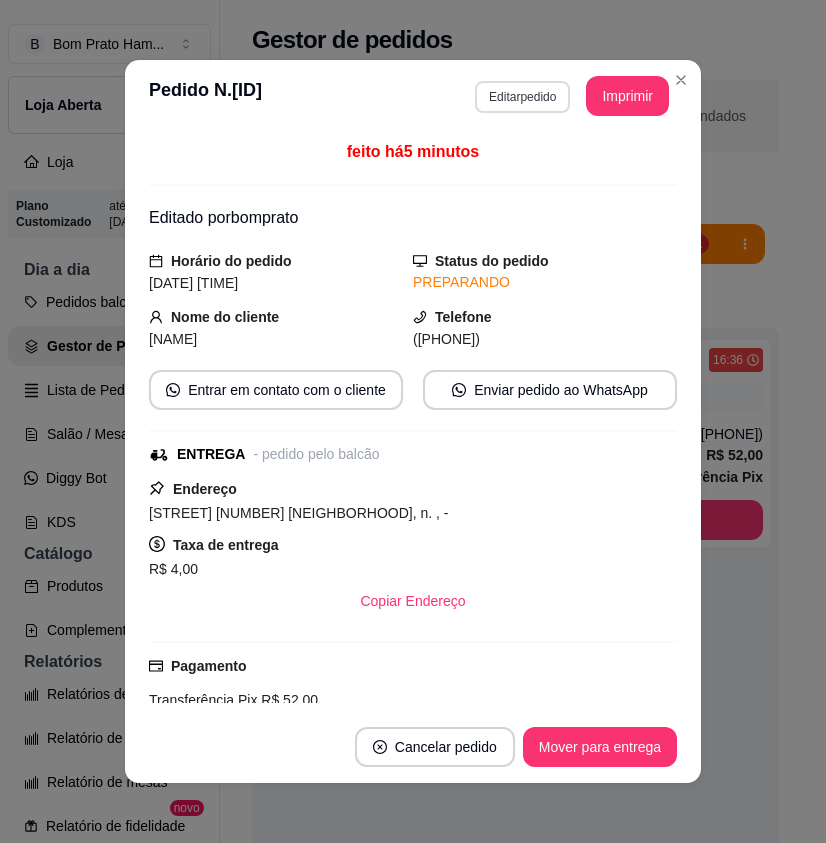 click on "Editar  pedido" at bounding box center (522, 97) 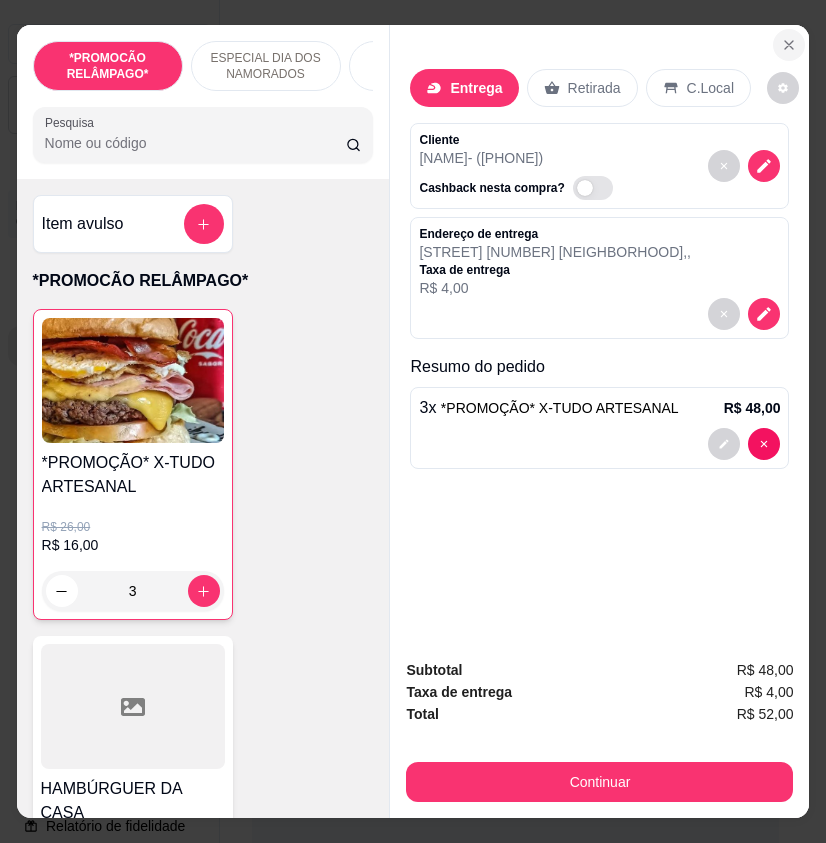 click 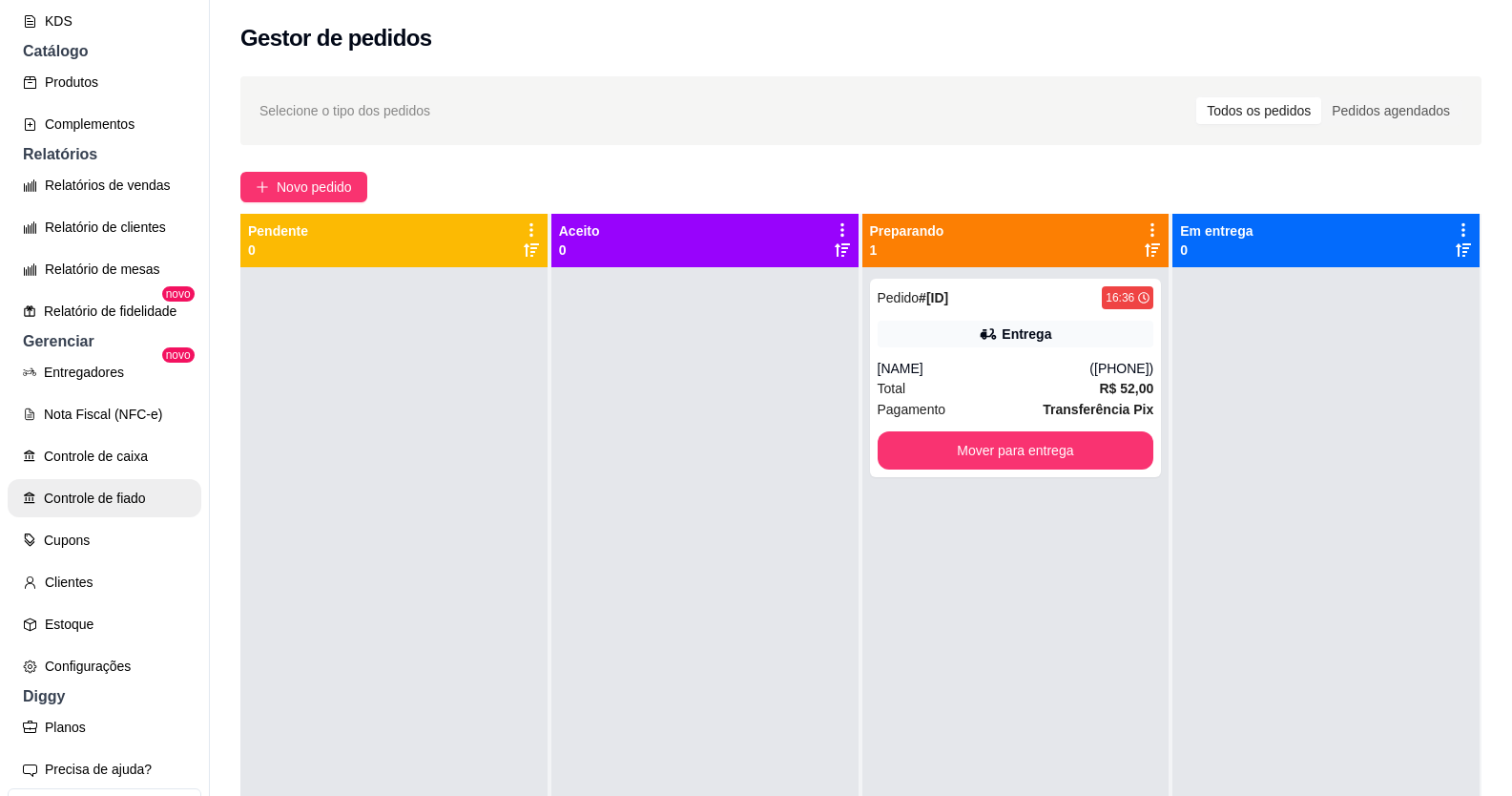 scroll, scrollTop: 554, scrollLeft: 0, axis: vertical 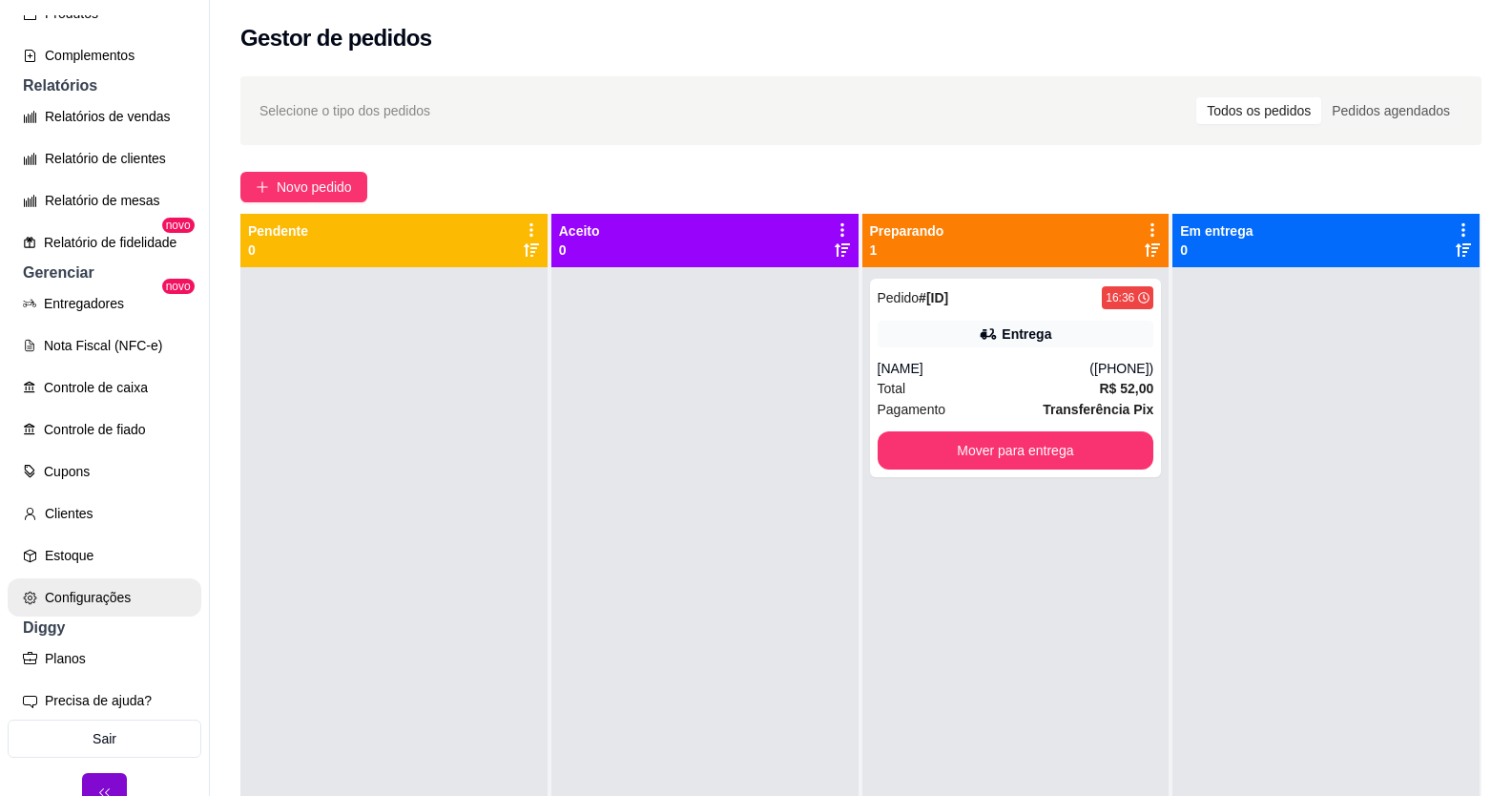 click on "Configurações" at bounding box center [104, 597] 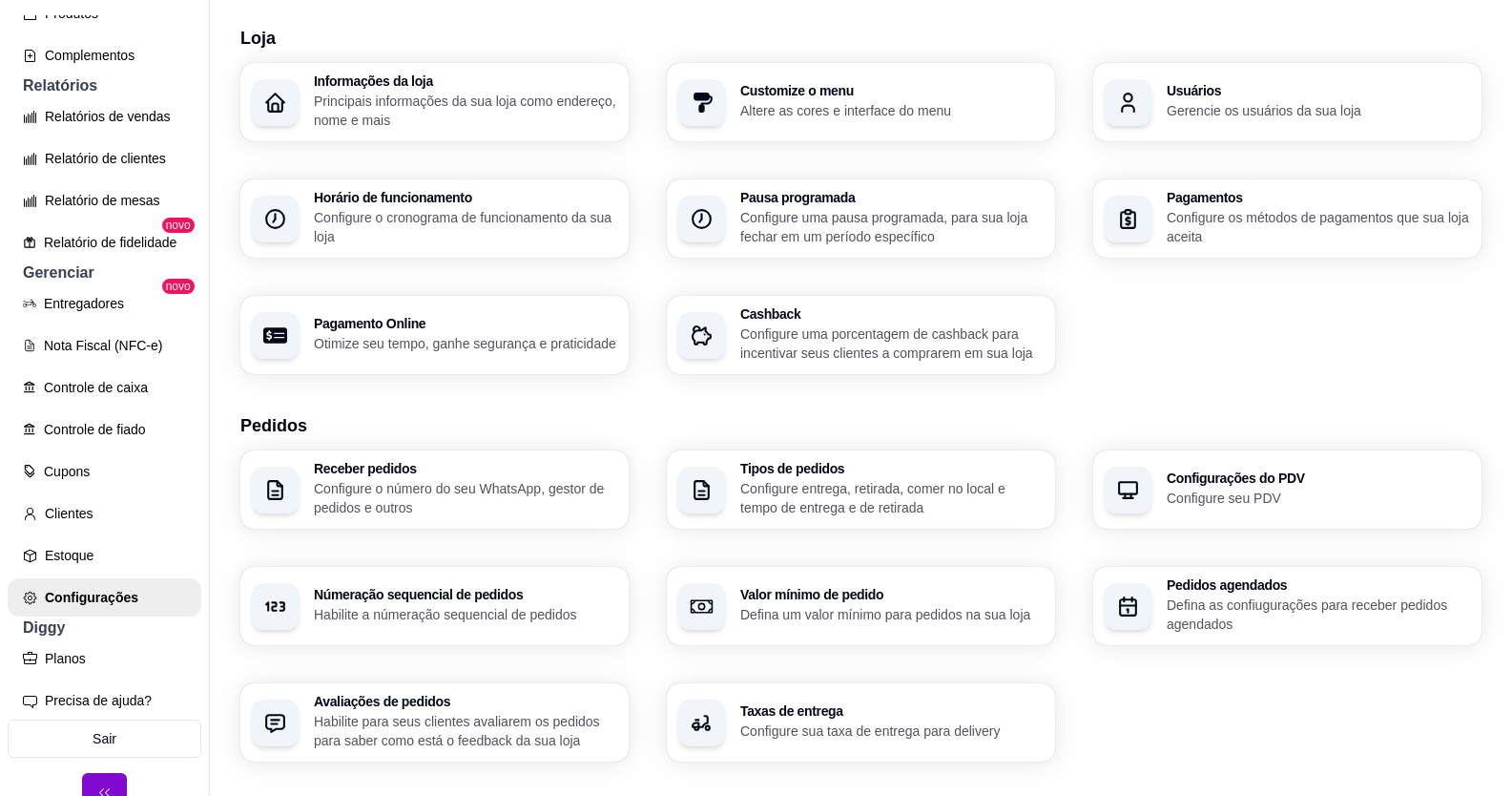 scroll, scrollTop: 95, scrollLeft: 0, axis: vertical 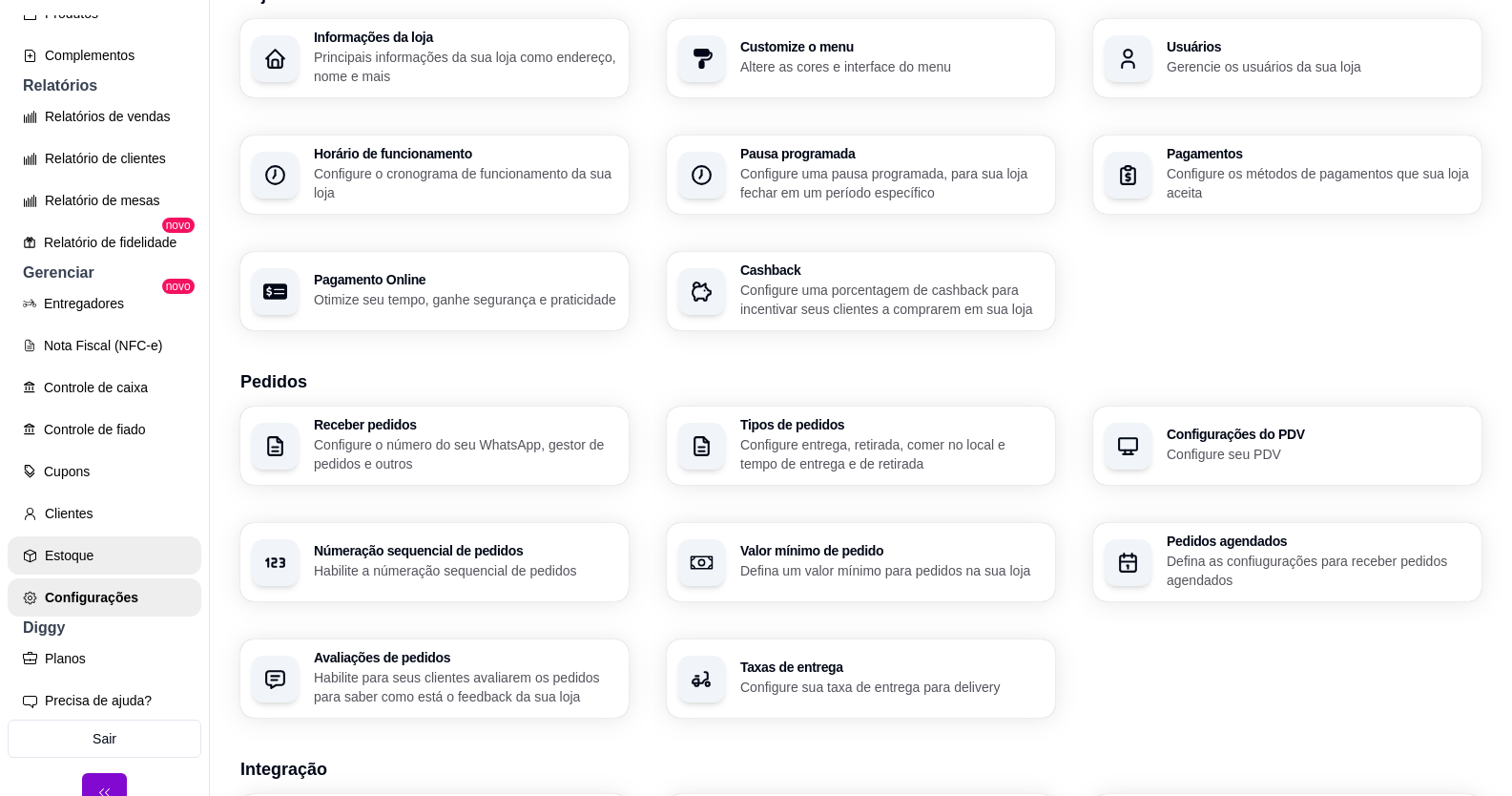 click on "Estoque" at bounding box center [104, 555] 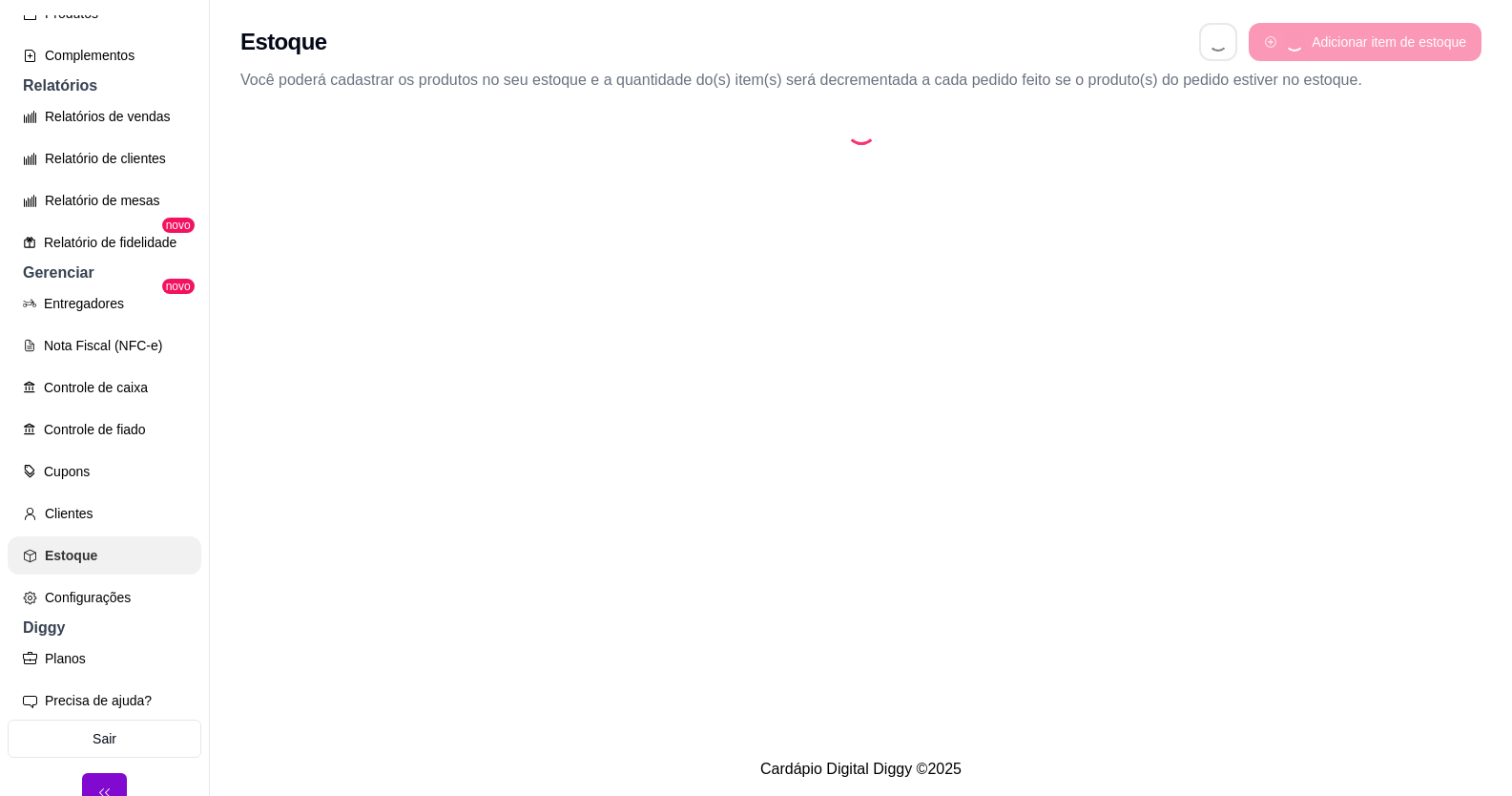 scroll, scrollTop: 0, scrollLeft: 0, axis: both 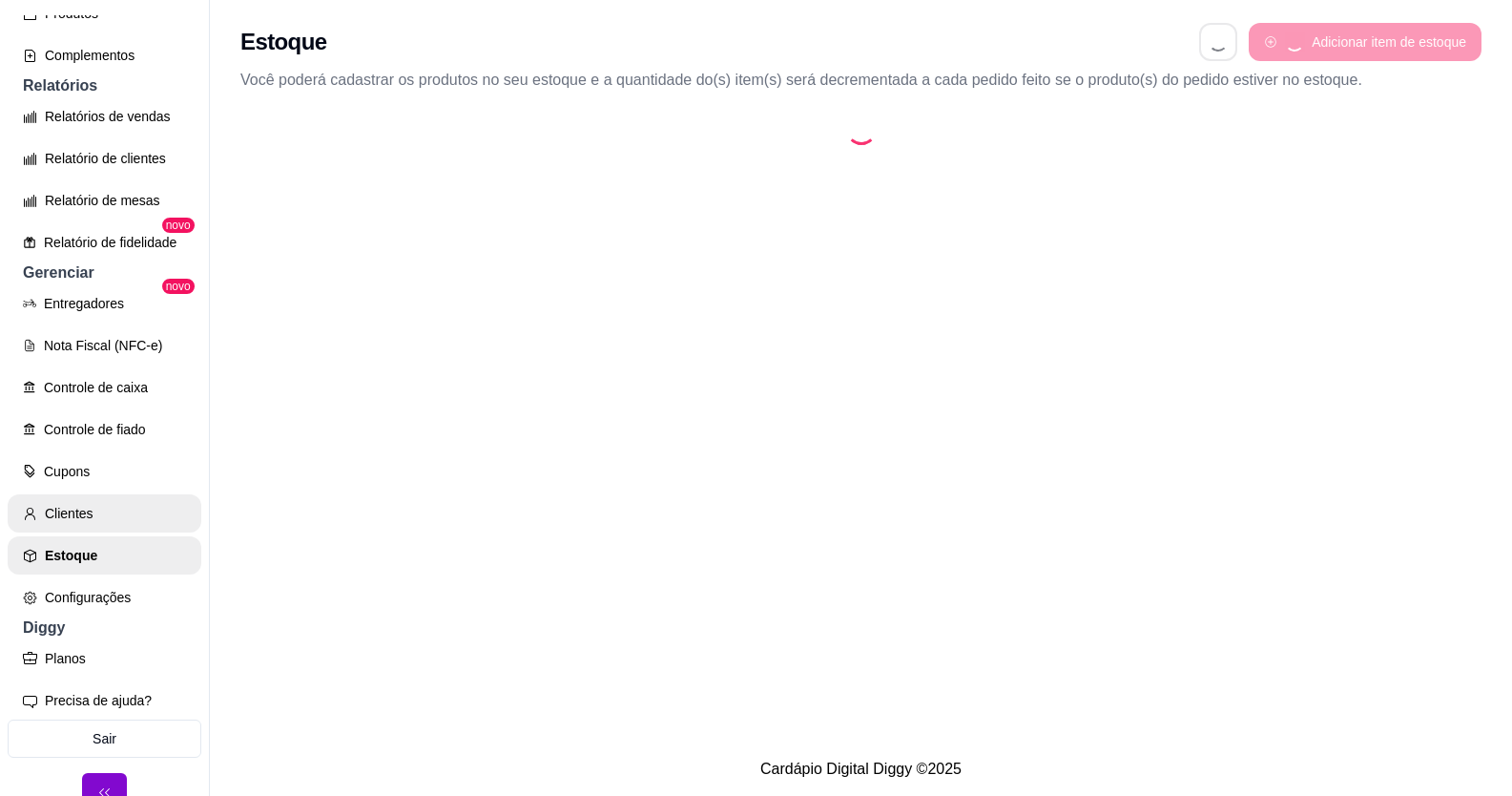click on "Clientes" at bounding box center [104, 513] 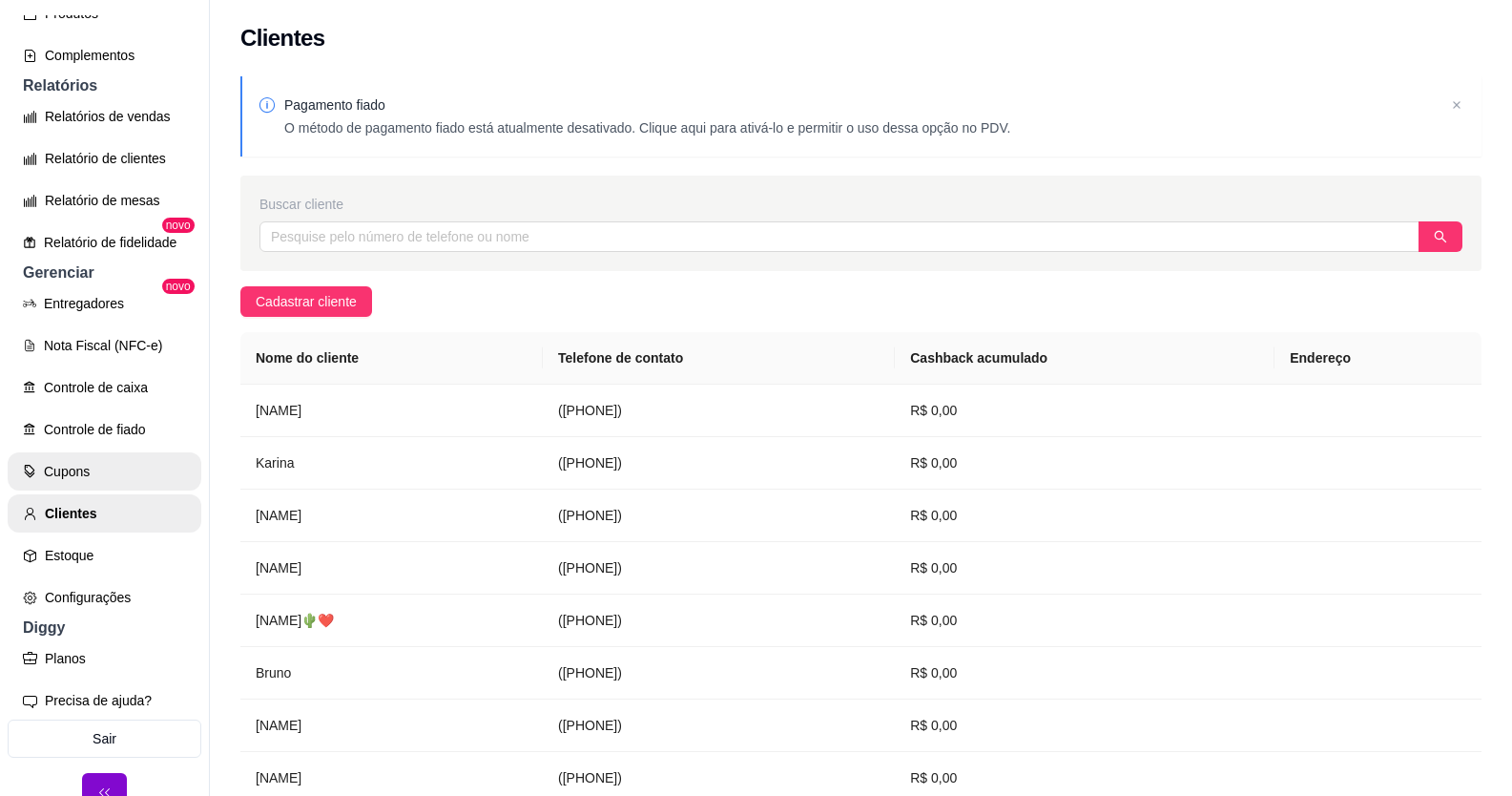 click on "Cupons" at bounding box center (104, 471) 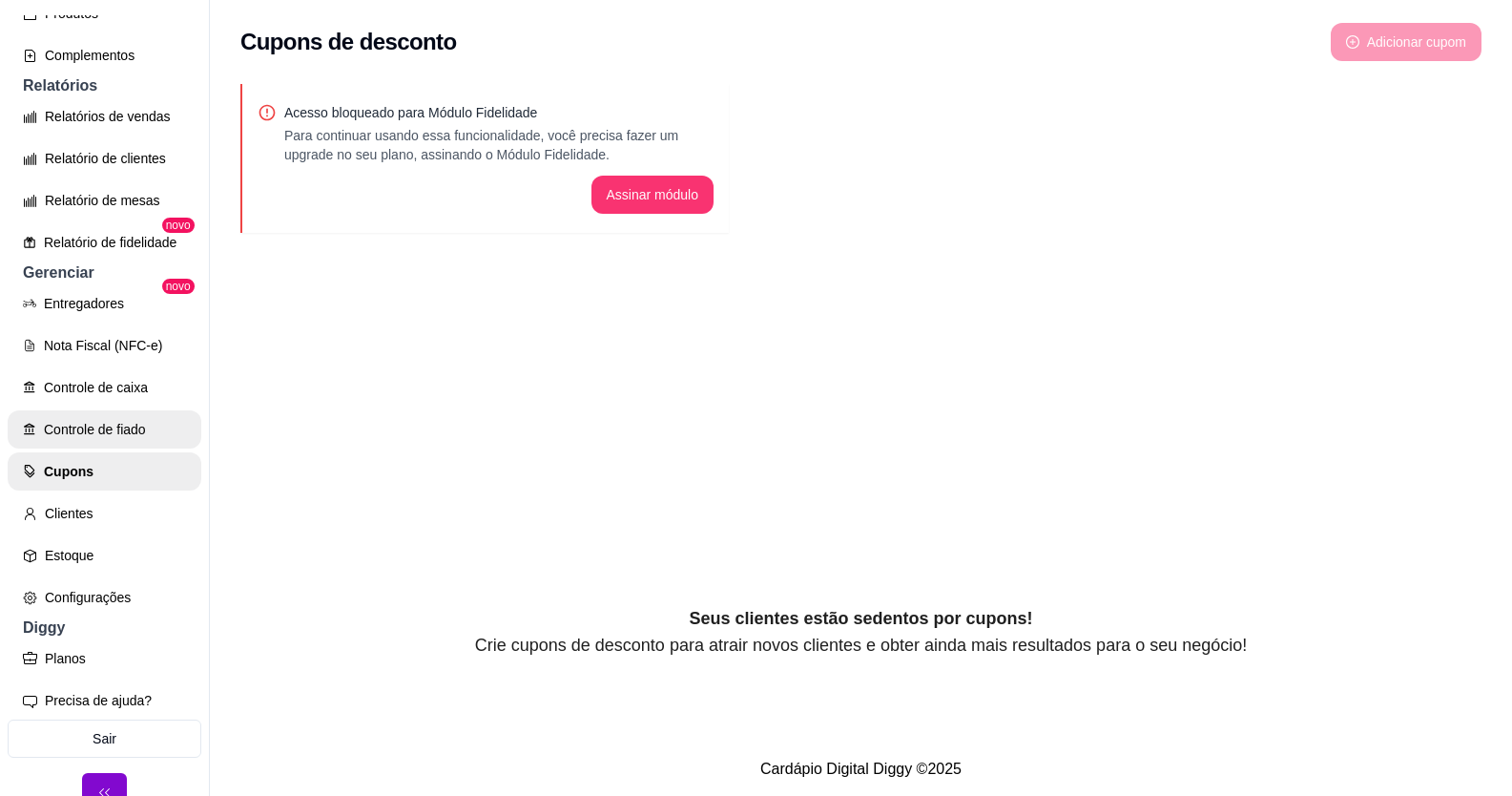 click on "Controle de fiado" at bounding box center [104, 429] 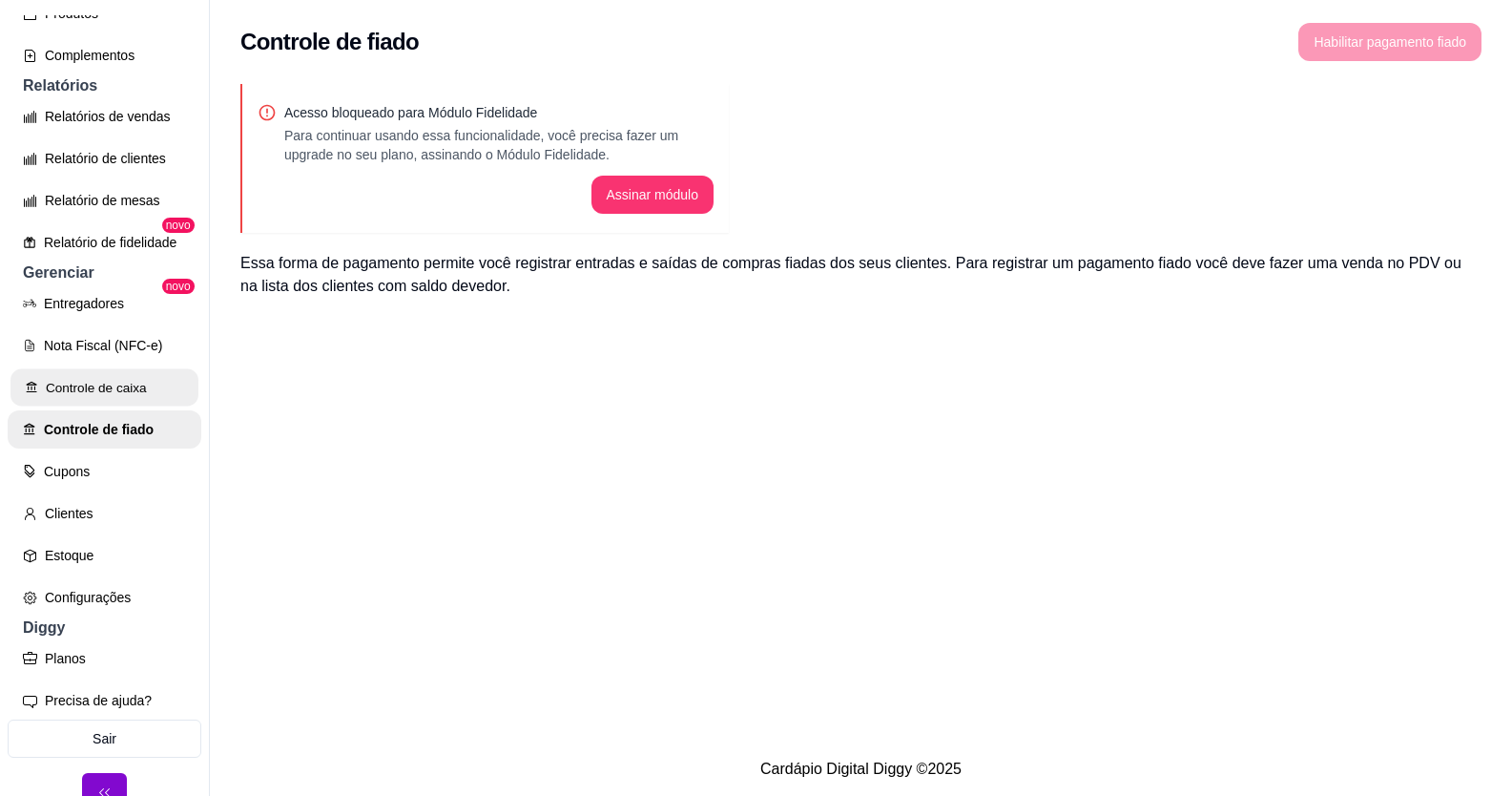 click on "Controle de caixa" at bounding box center (104, 388) 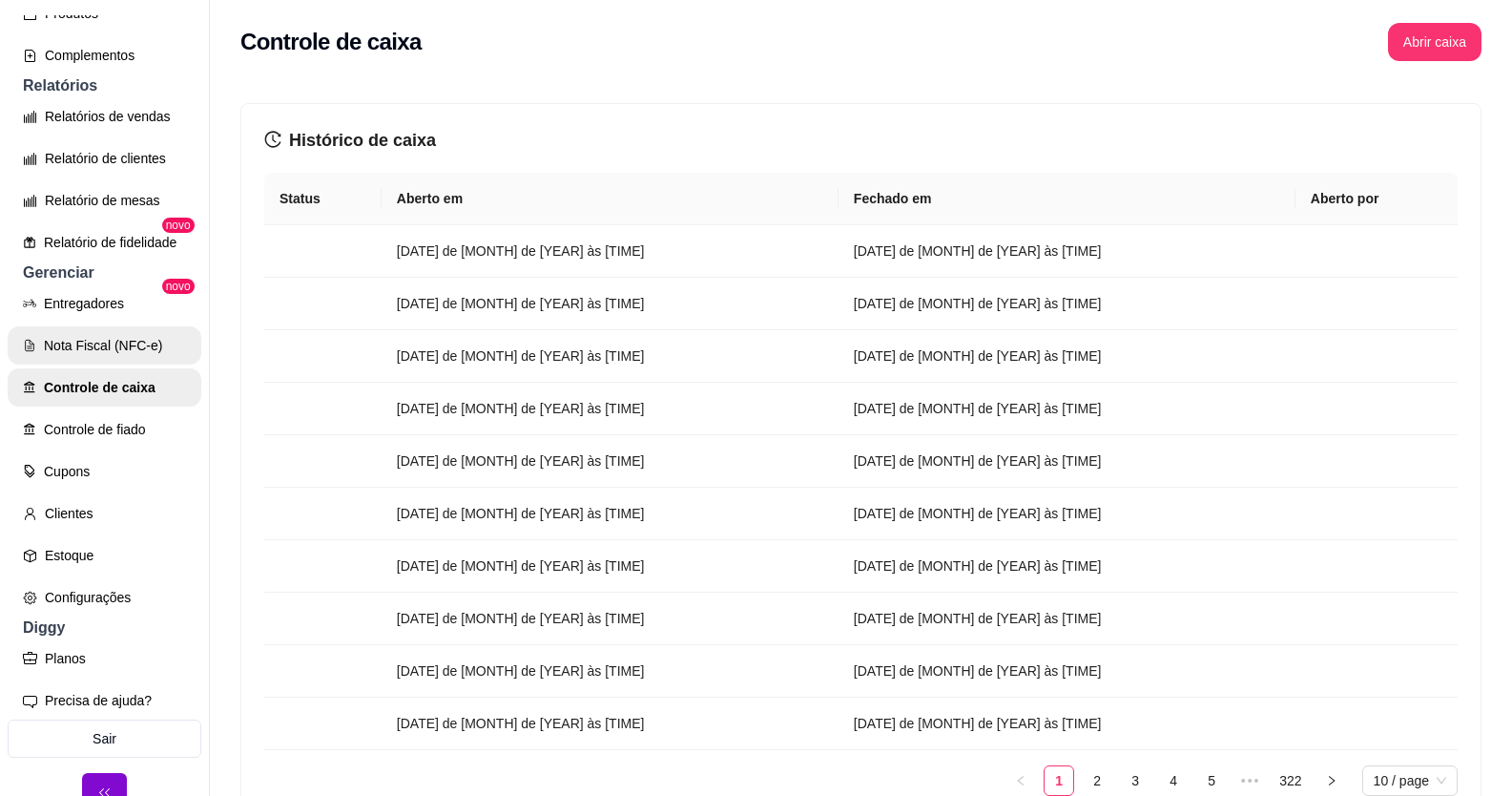 click on "Nota Fiscal (NFC-e)" at bounding box center (104, 346) 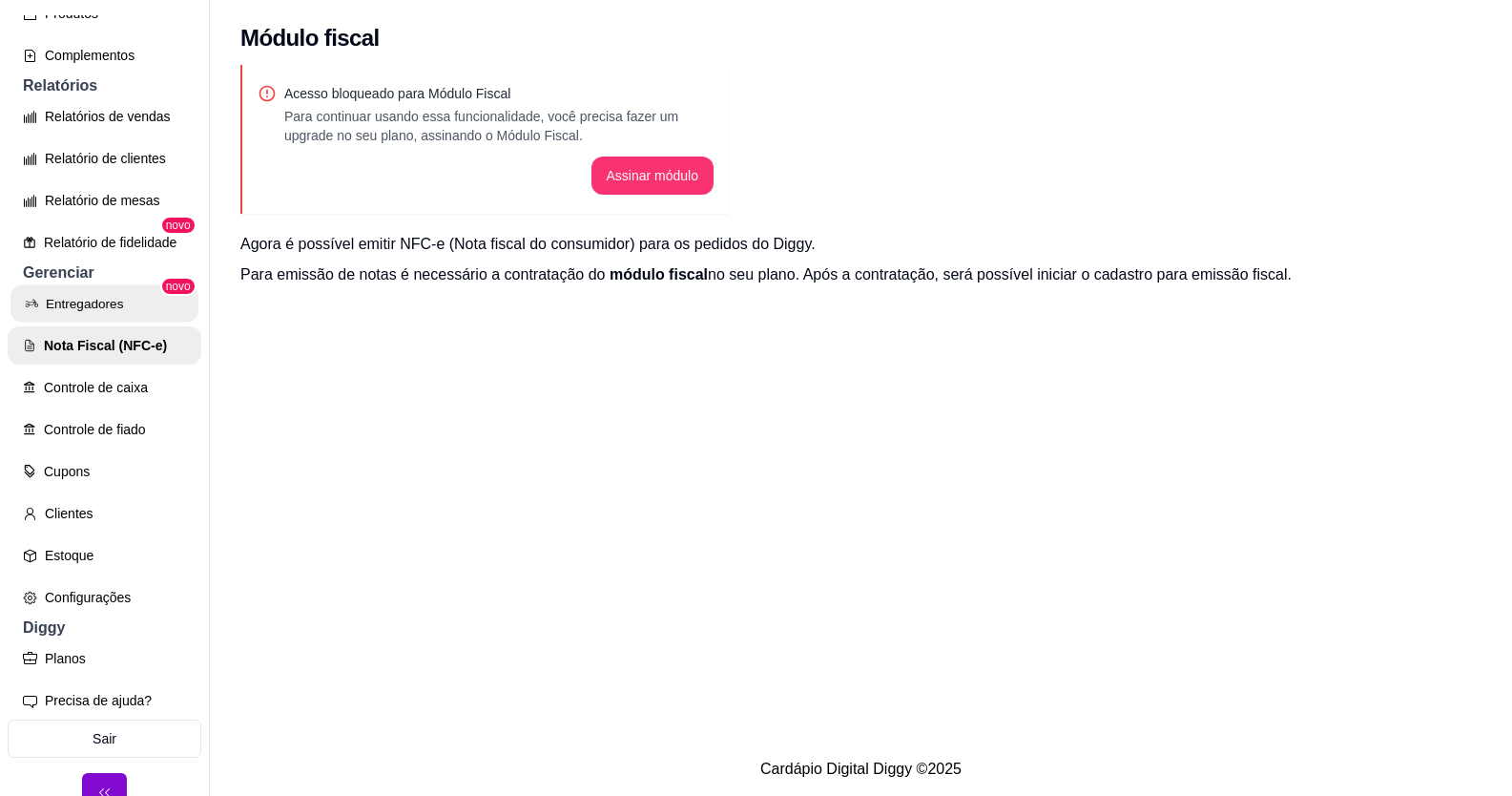 click on "Entregadores" at bounding box center (104, 304) 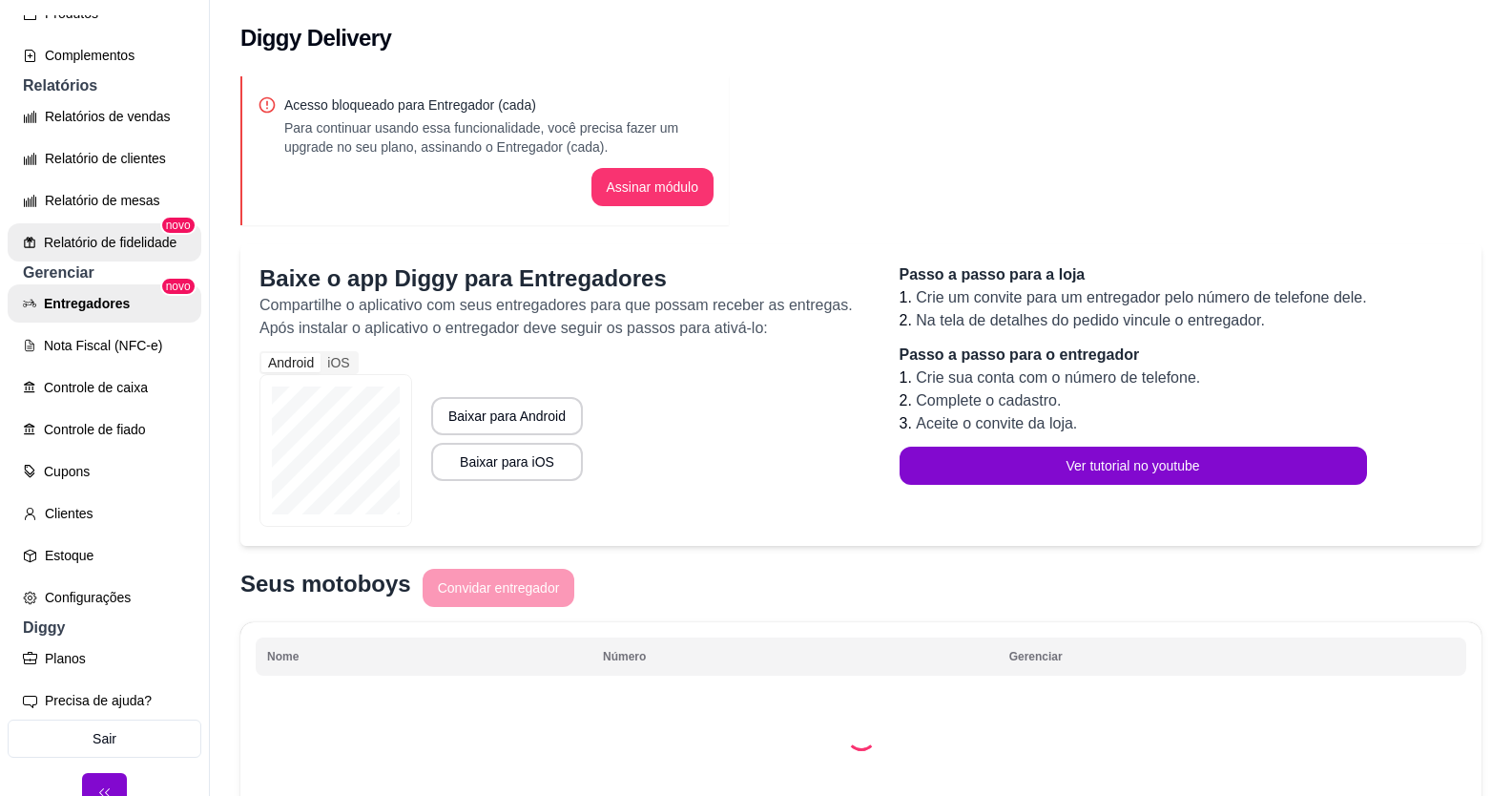 click on "Relatório de fidelidade" at bounding box center (104, 242) 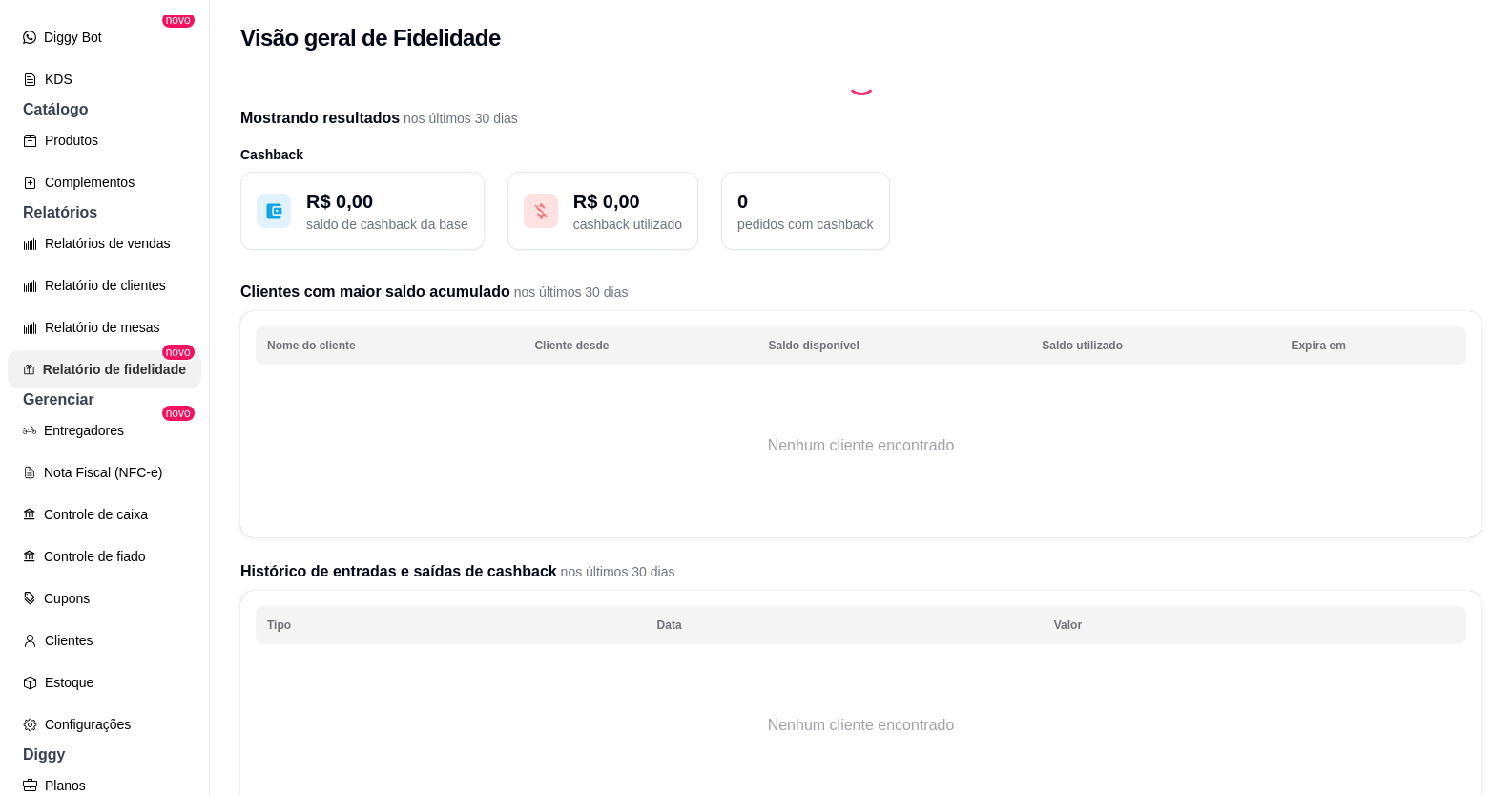 scroll, scrollTop: 363, scrollLeft: 0, axis: vertical 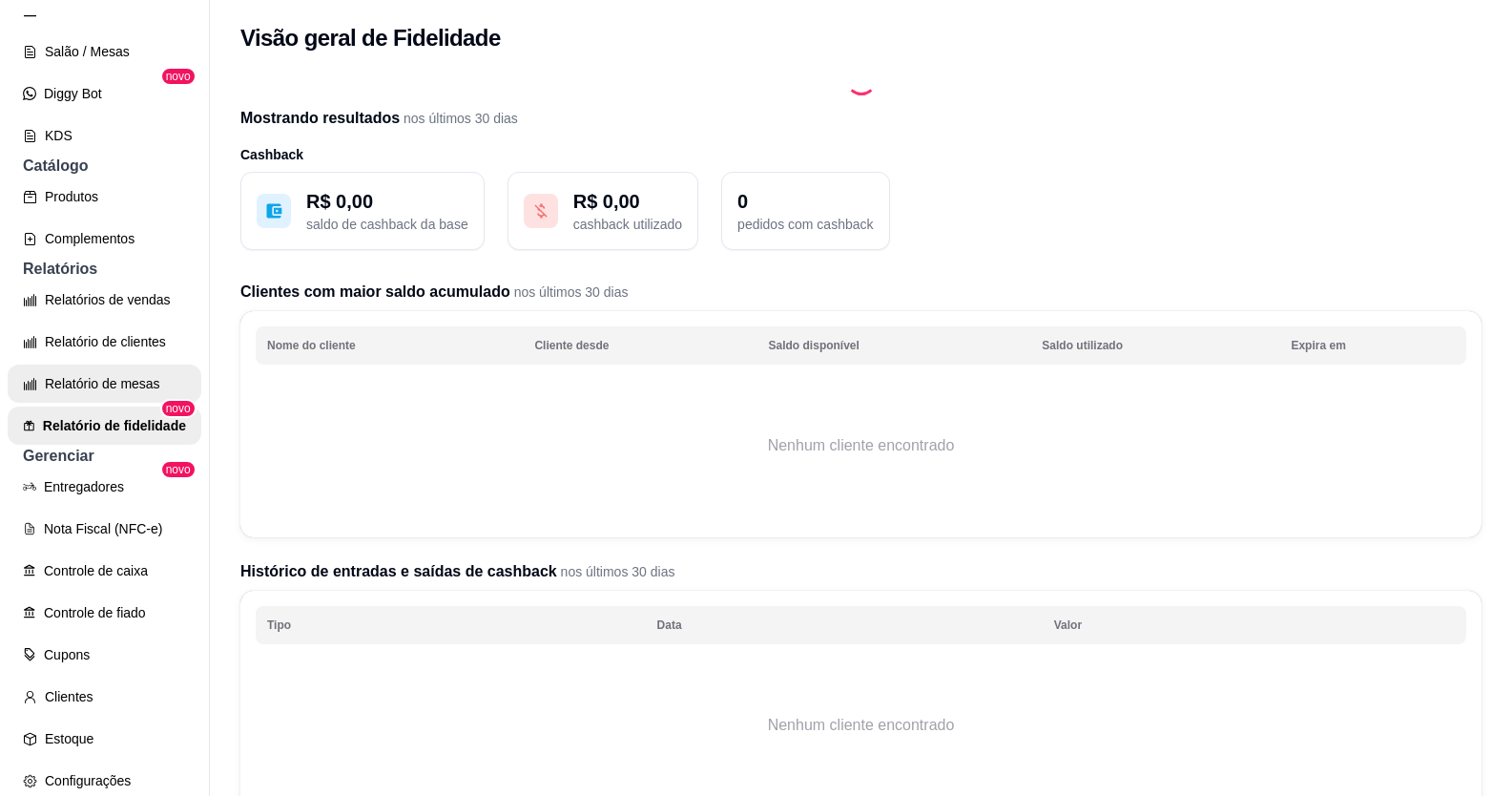 click on "Relatório de mesas" at bounding box center [104, 384] 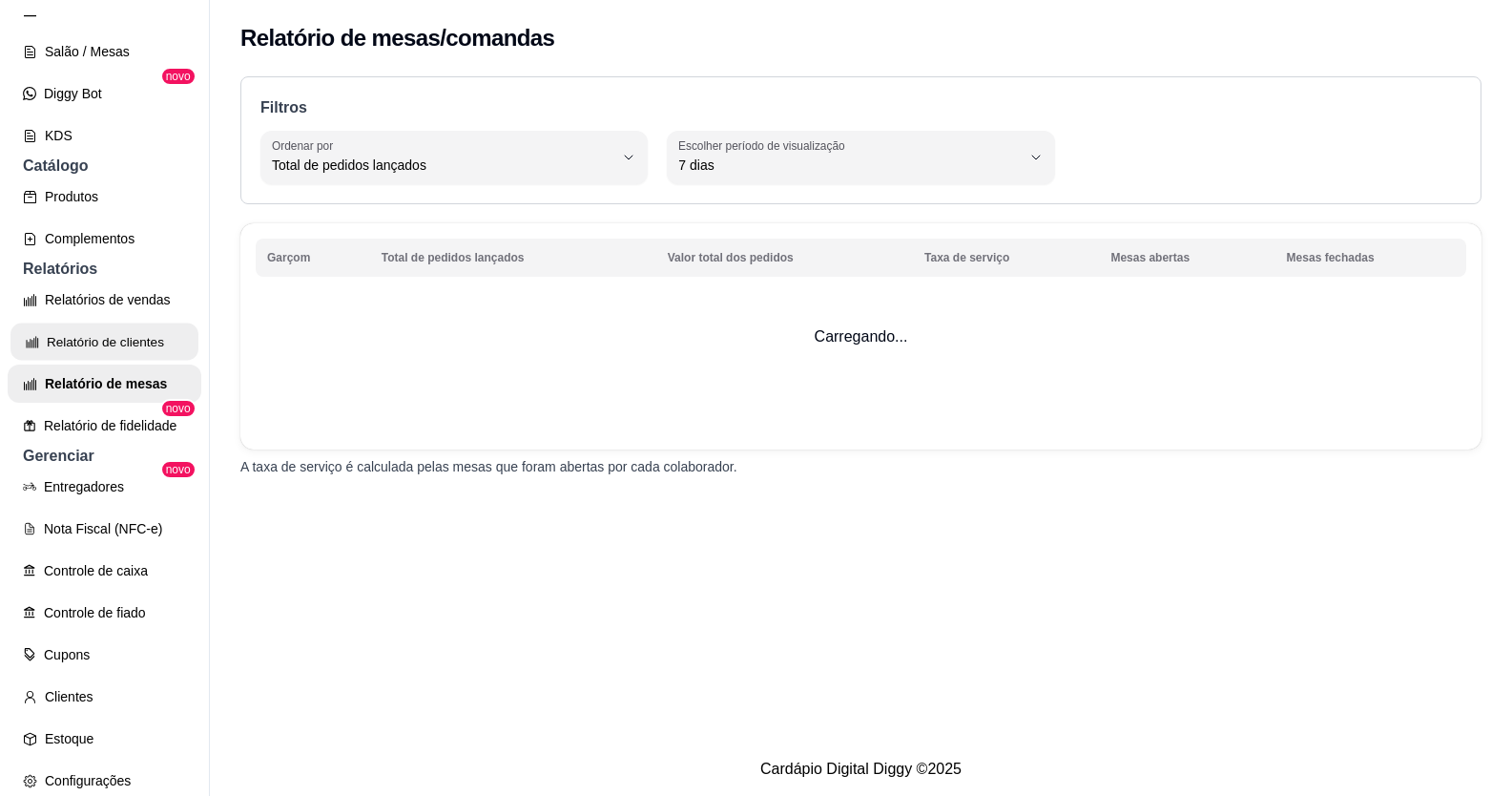 click on "Relatório de clientes" at bounding box center [104, 342] 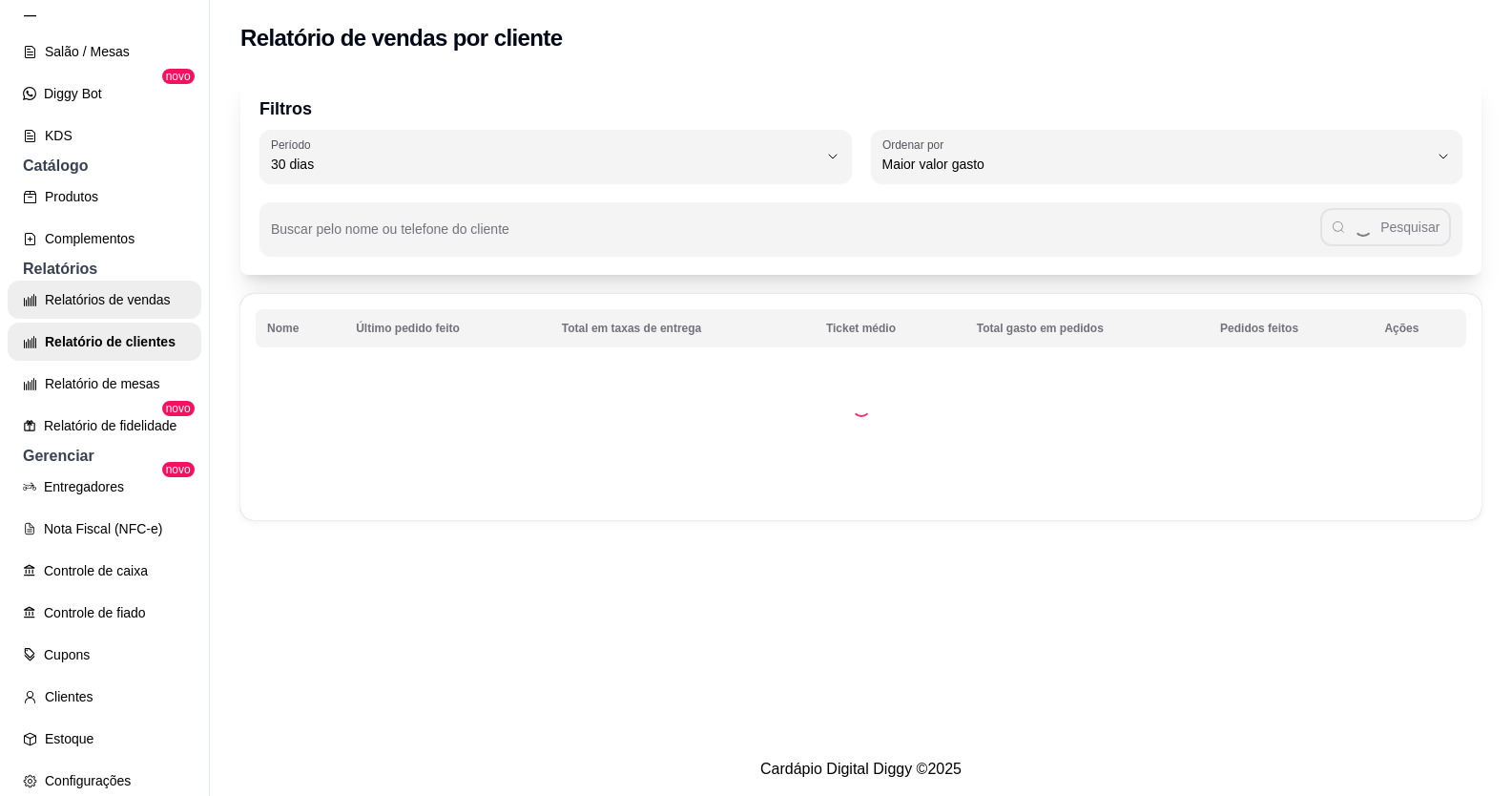 click on "Relatórios de vendas" at bounding box center [104, 300] 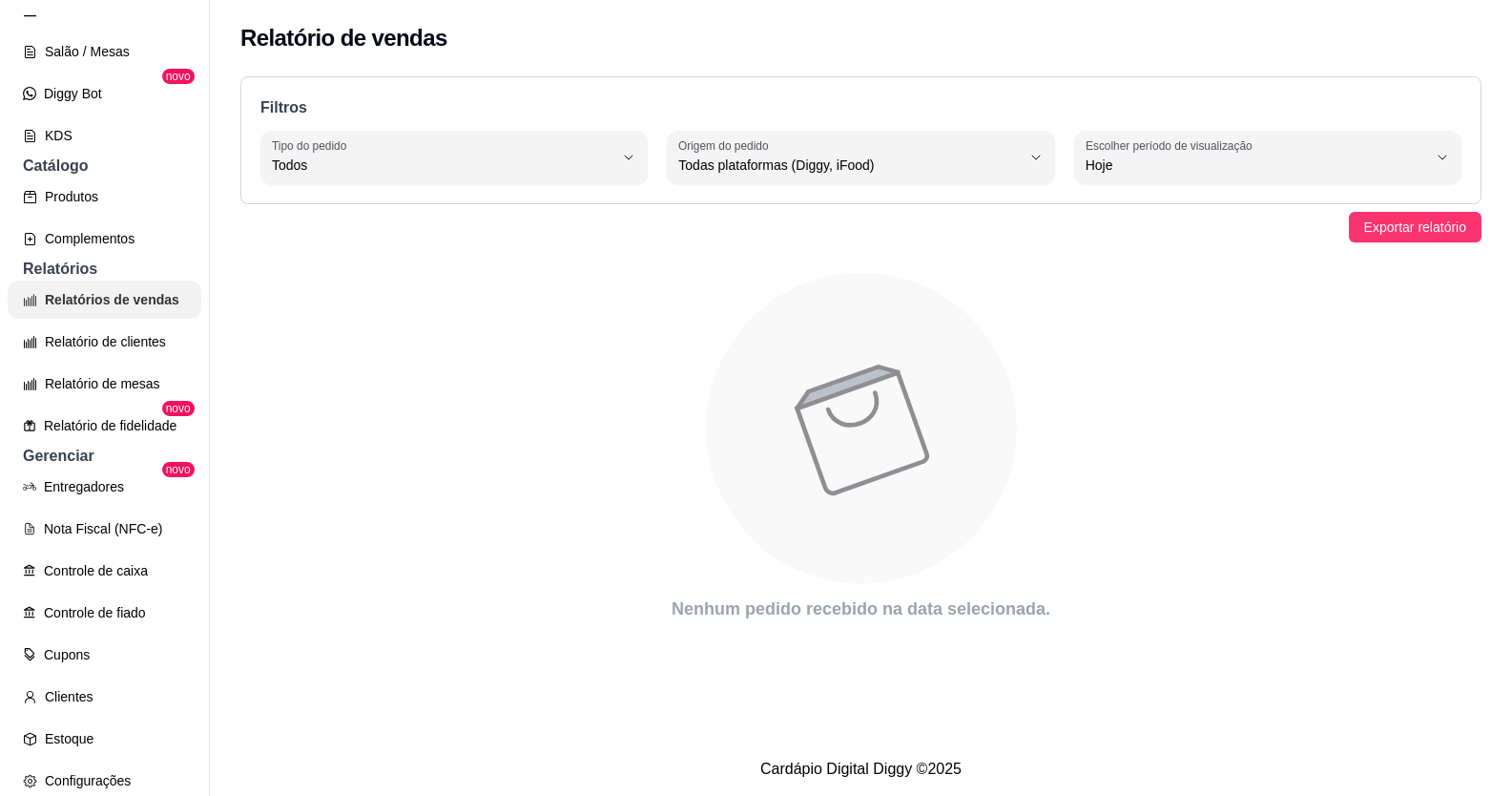 scroll, scrollTop: 267, scrollLeft: 0, axis: vertical 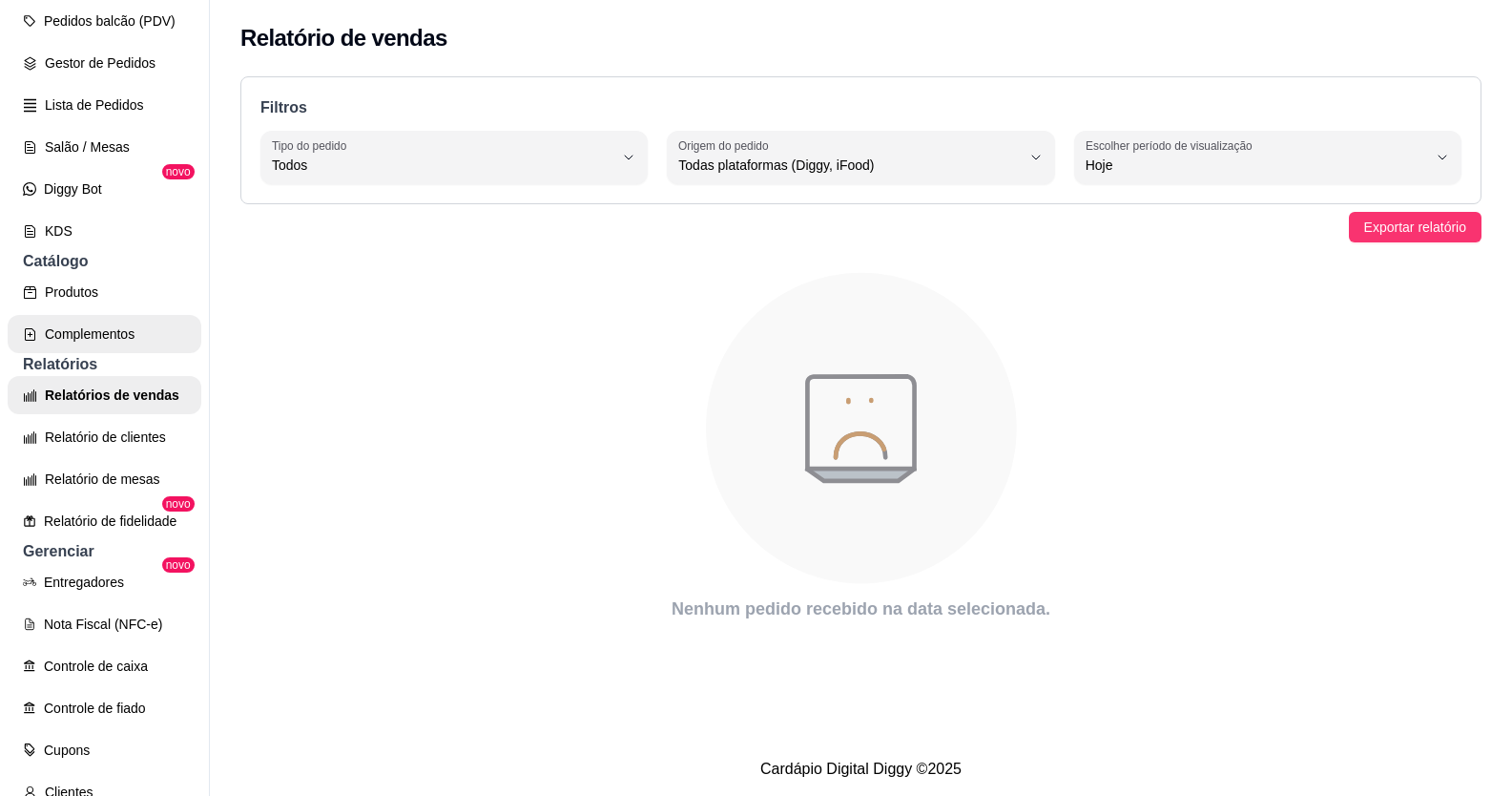 click on "Complementos" at bounding box center (104, 334) 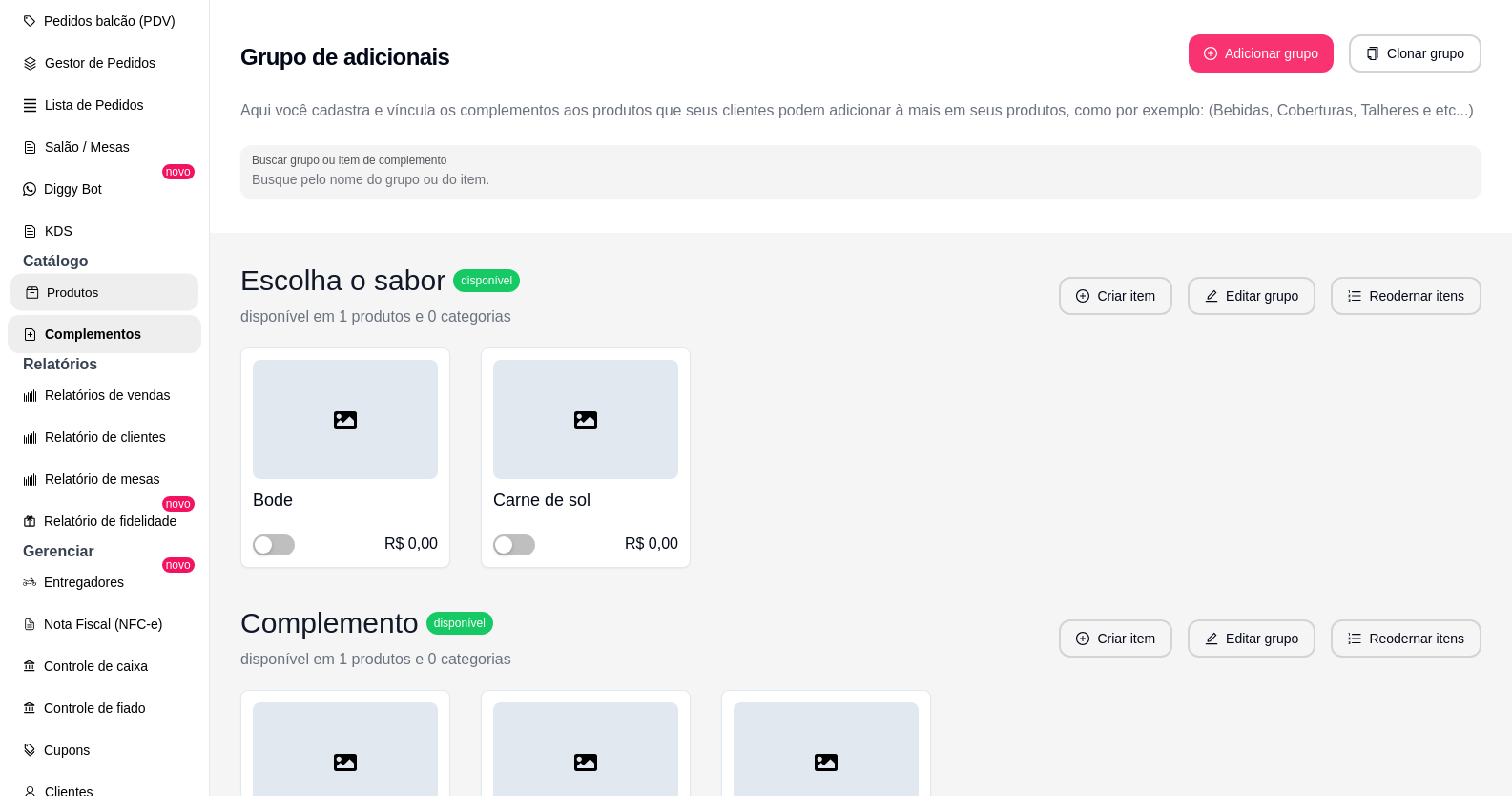 click on "Produtos" at bounding box center (104, 292) 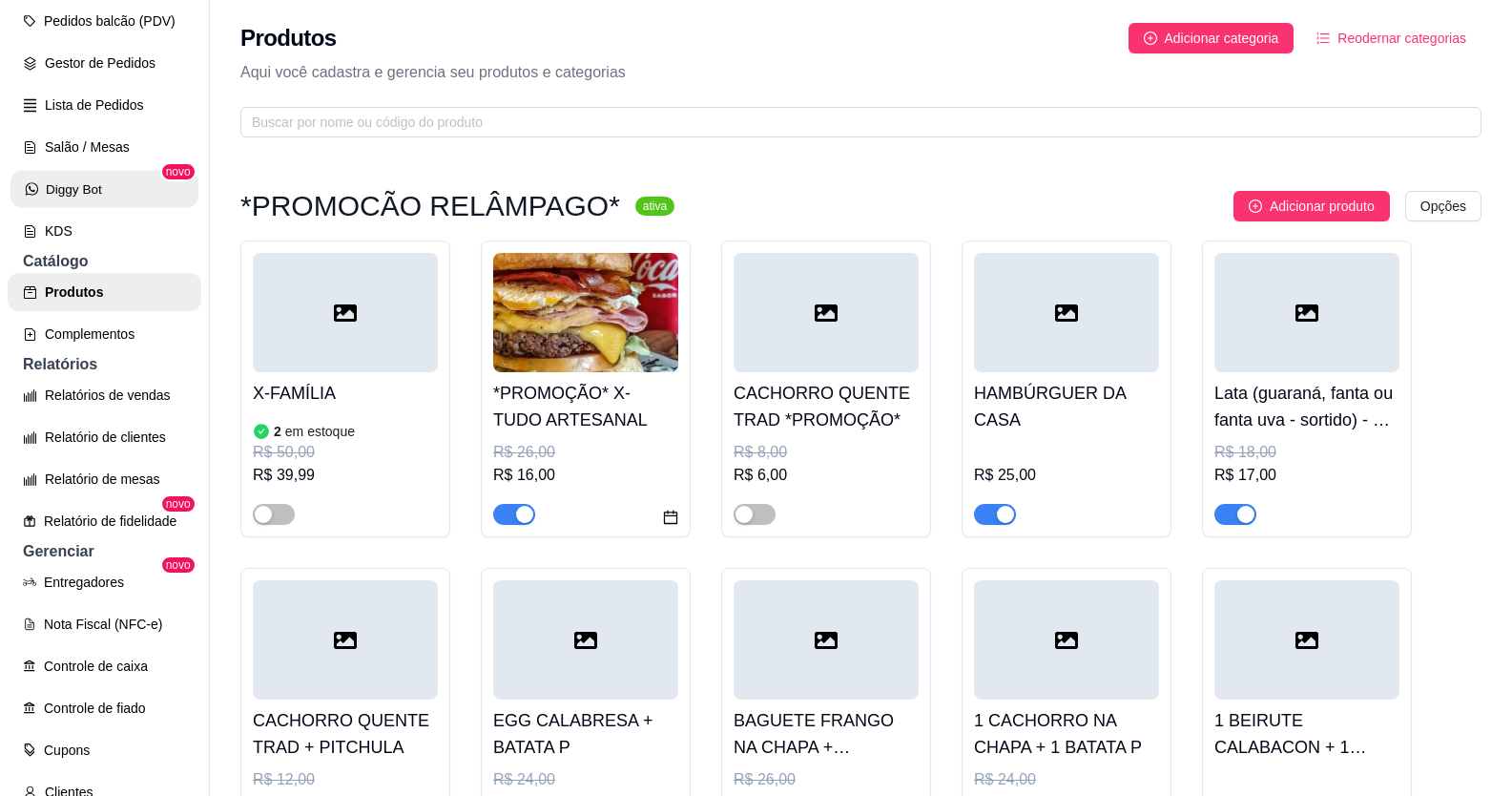 click on "Diggy Bot" at bounding box center (104, 189) 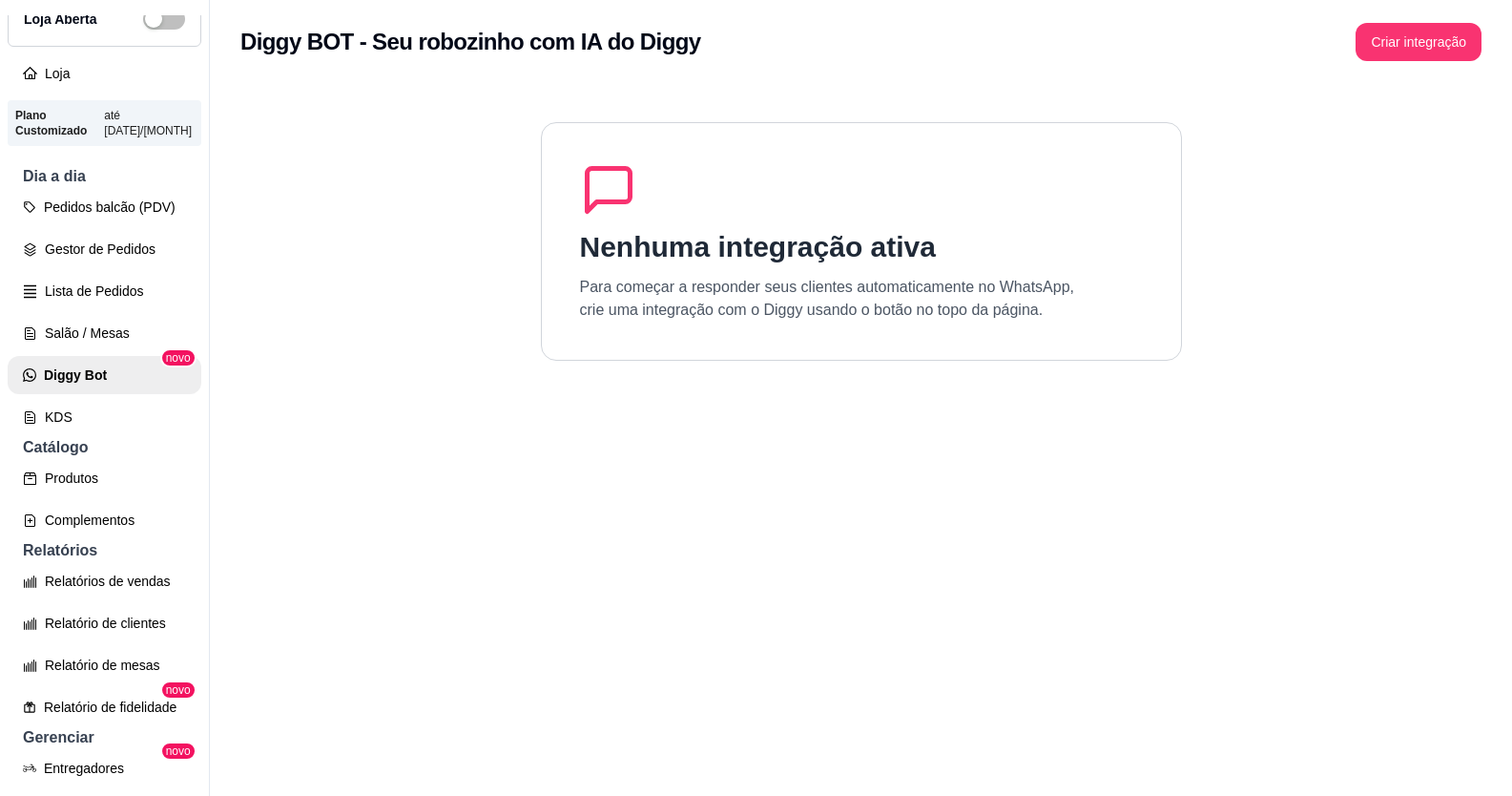 scroll, scrollTop: 76, scrollLeft: 0, axis: vertical 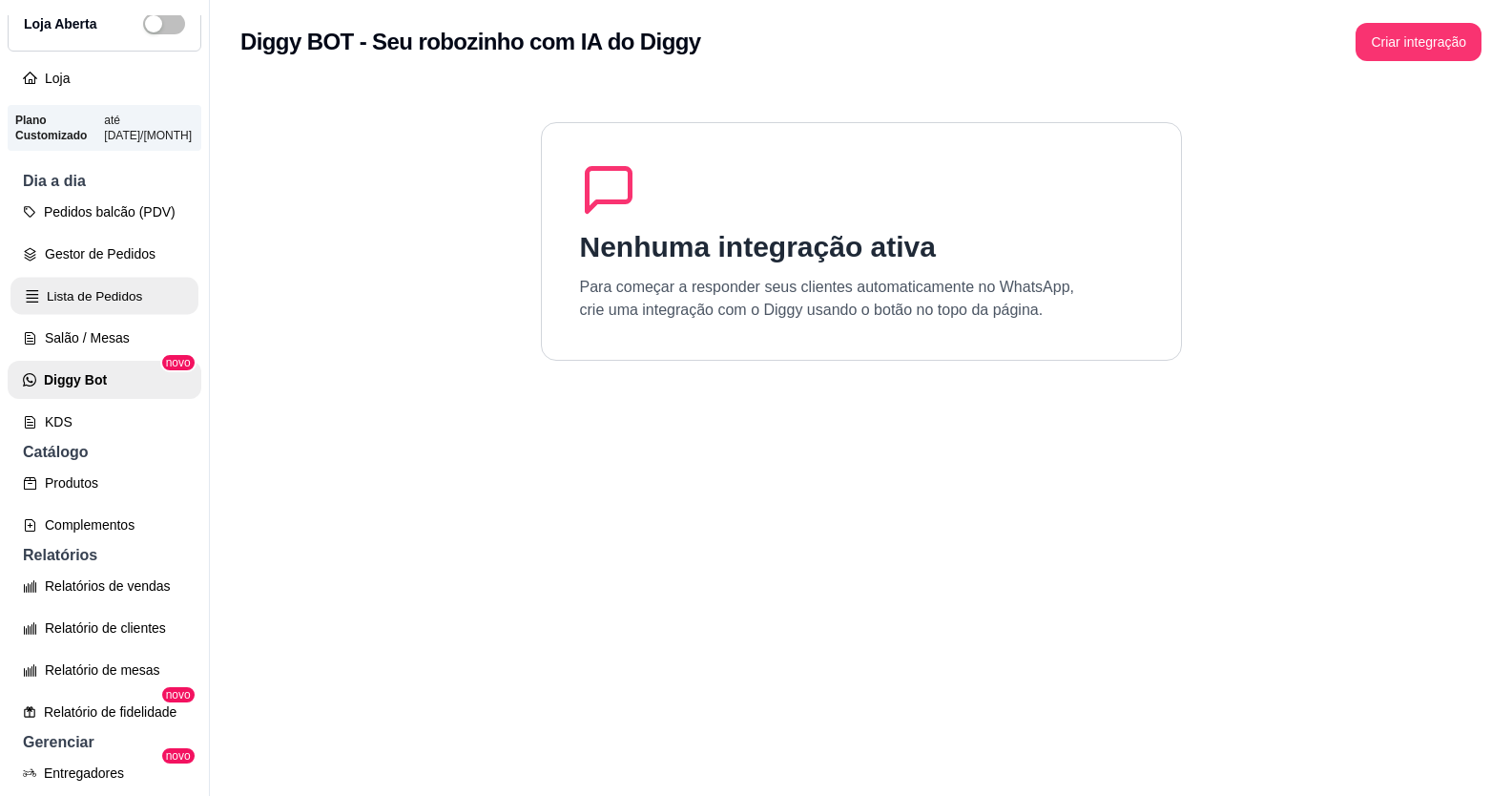 click on "Lista de Pedidos" at bounding box center (104, 296) 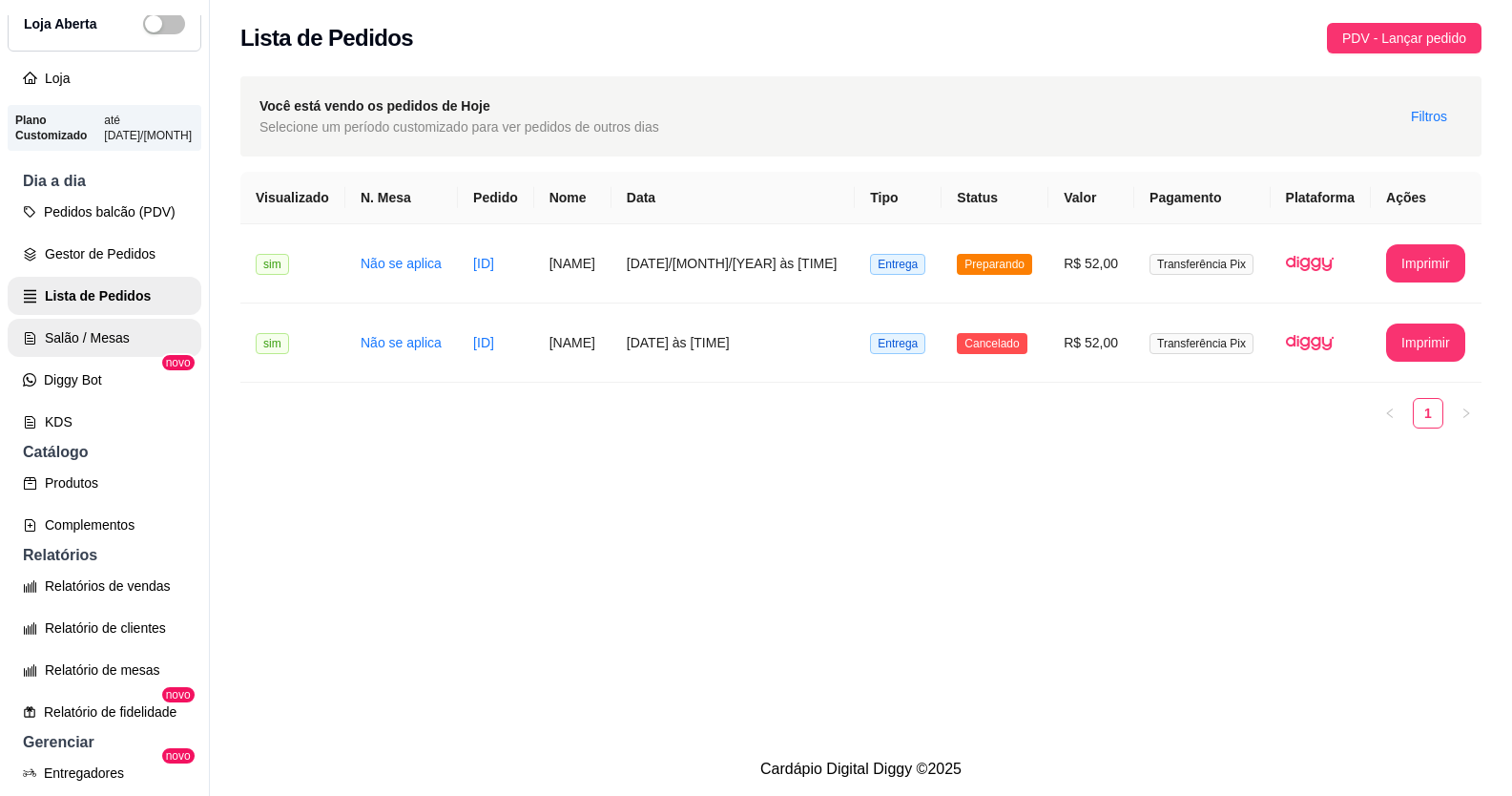 click on "Salão / Mesas" at bounding box center (104, 338) 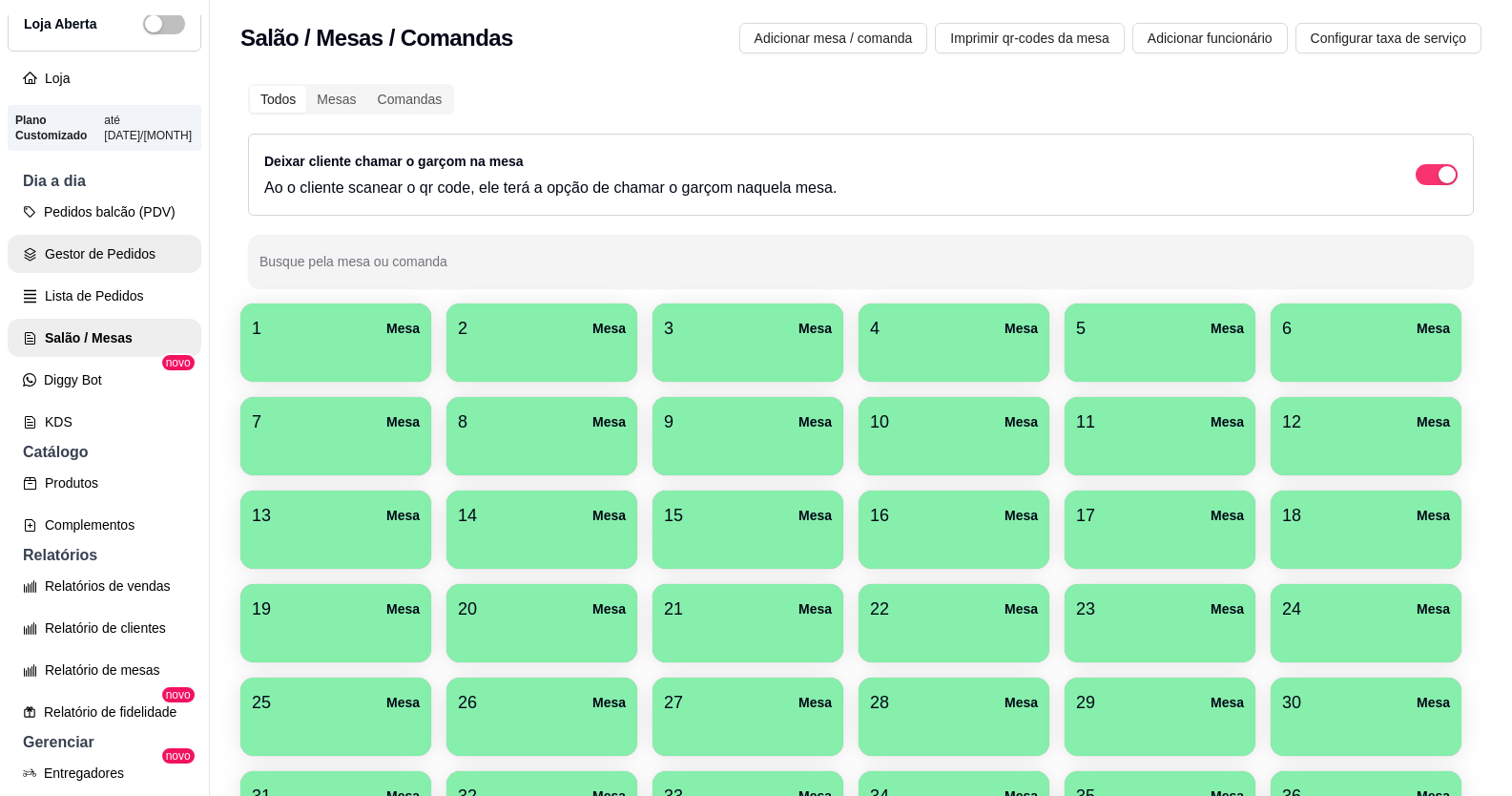 click on "Gestor de Pedidos" at bounding box center (104, 254) 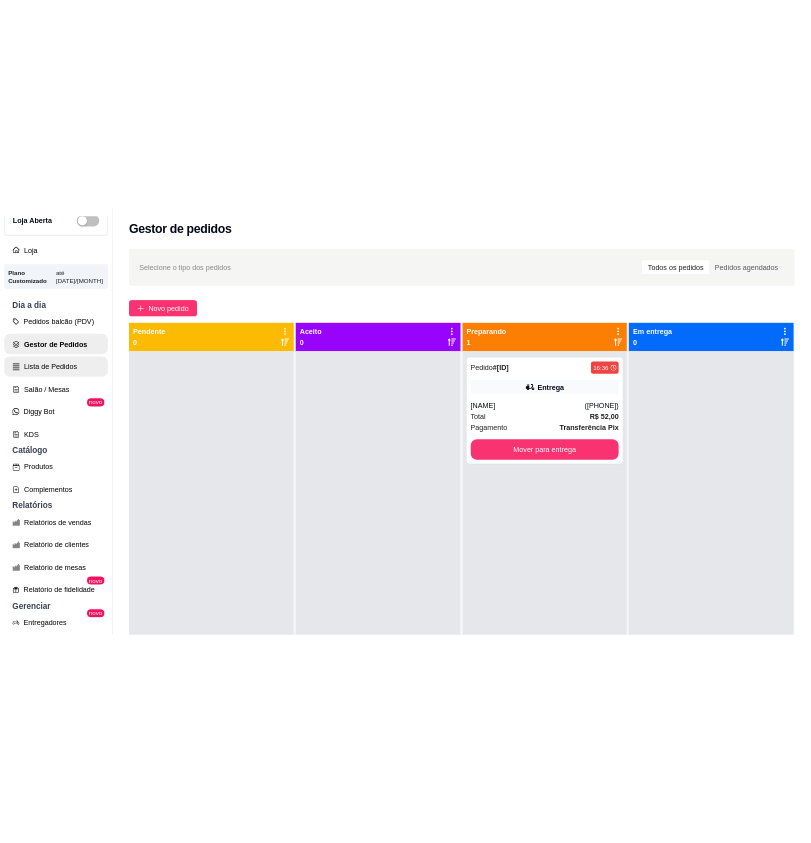 scroll, scrollTop: 0, scrollLeft: 0, axis: both 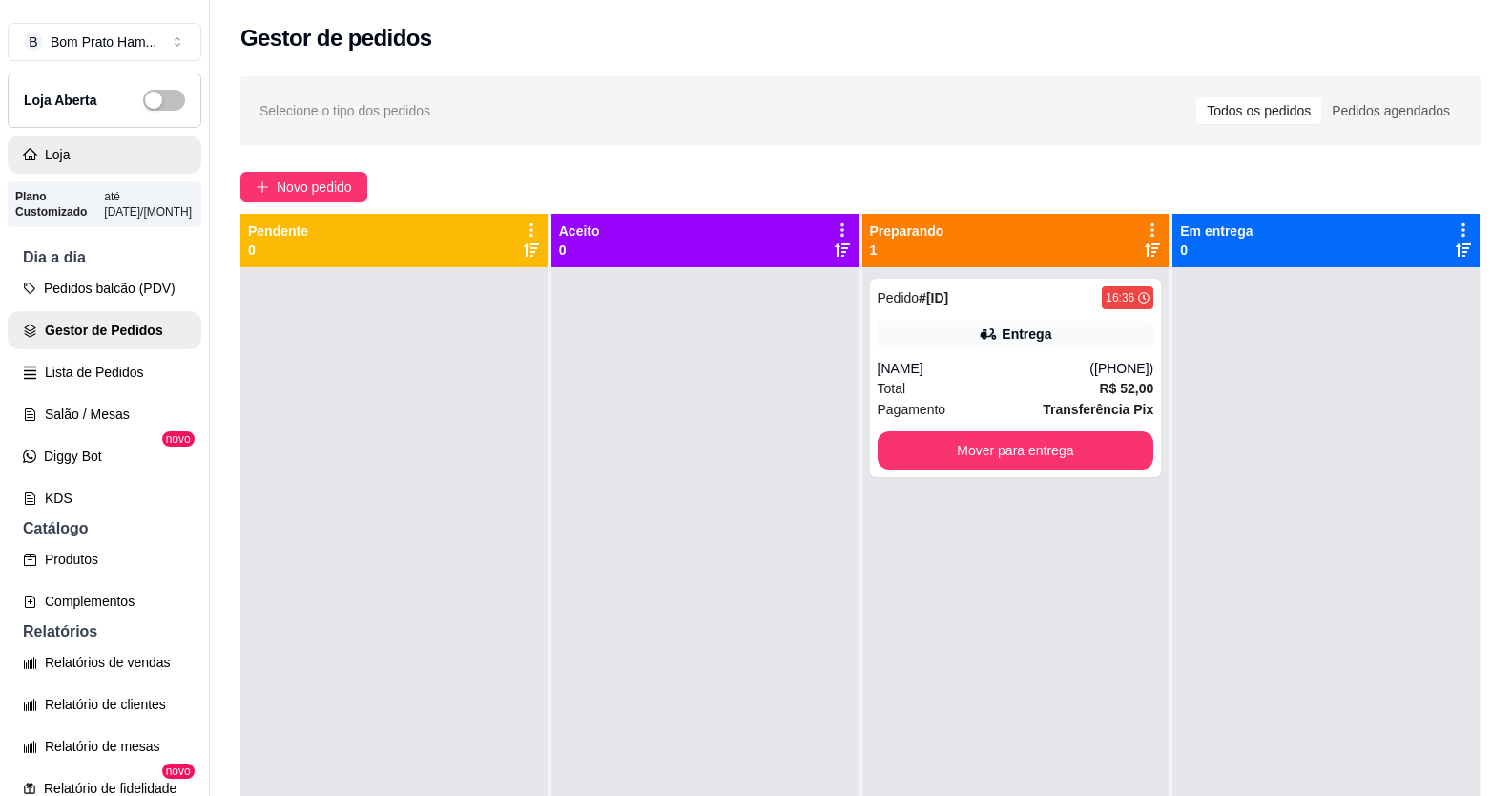 click 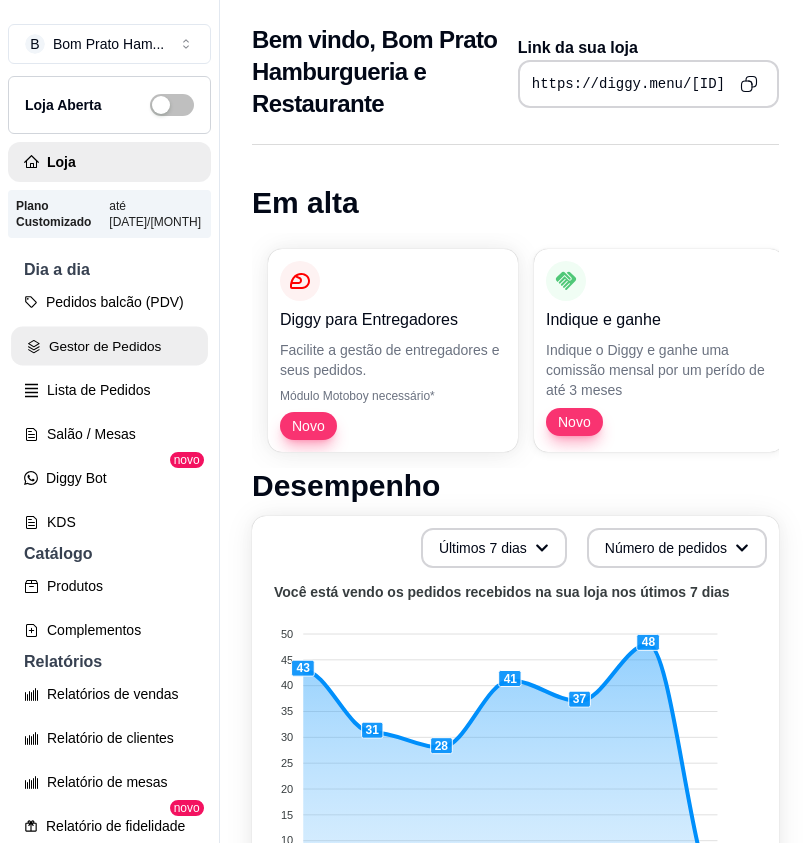 click on "Gestor de Pedidos" at bounding box center [109, 346] 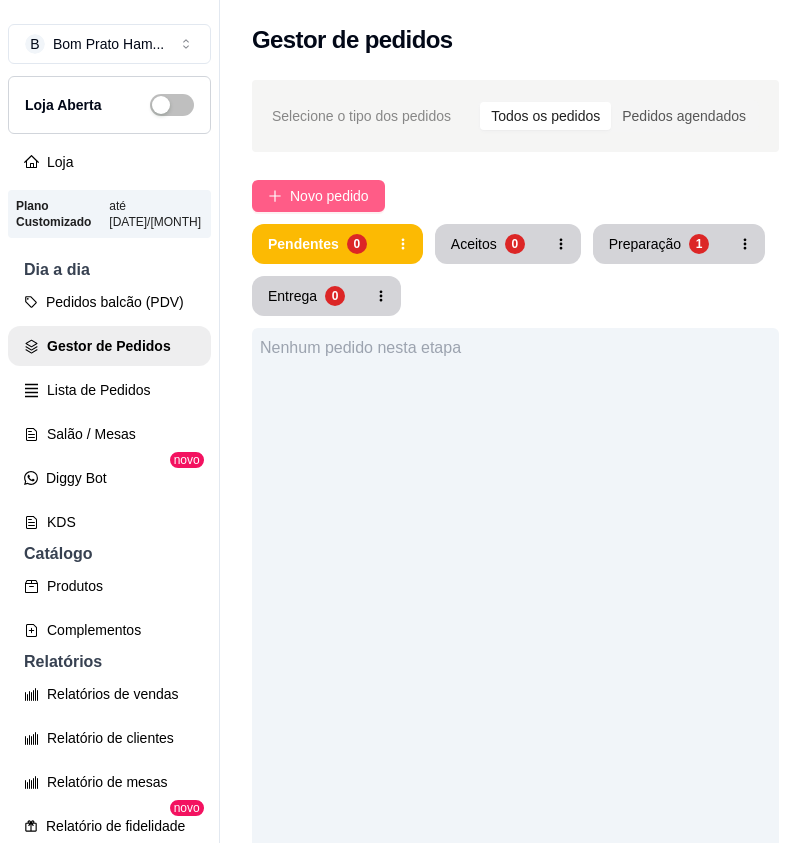 click on "Novo pedido" at bounding box center [329, 196] 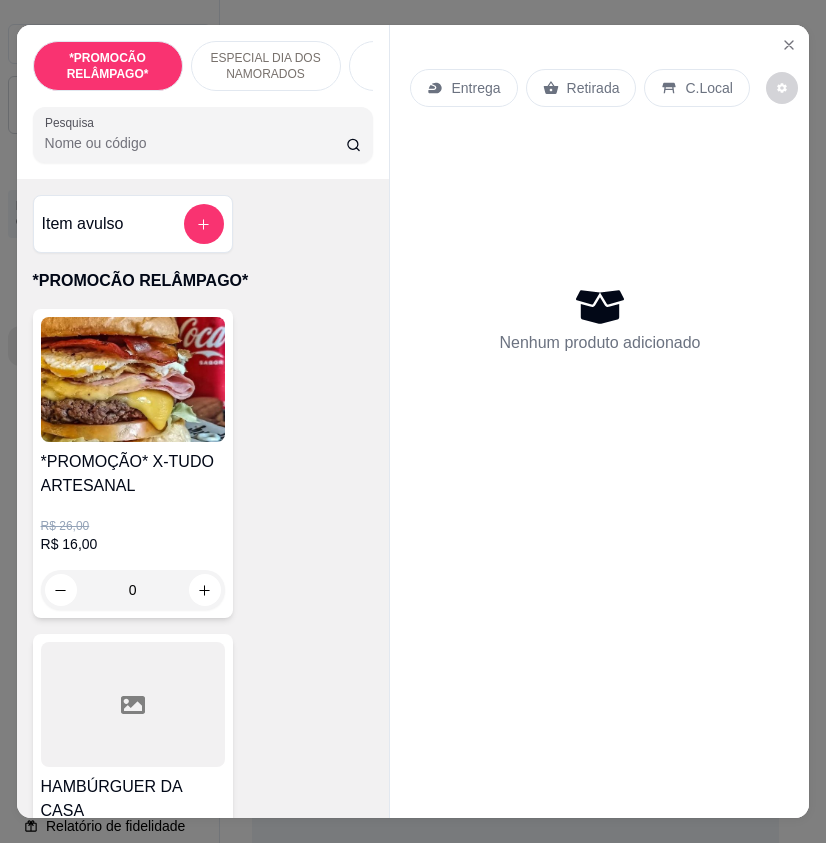 click on "Pesquisa" at bounding box center [196, 143] 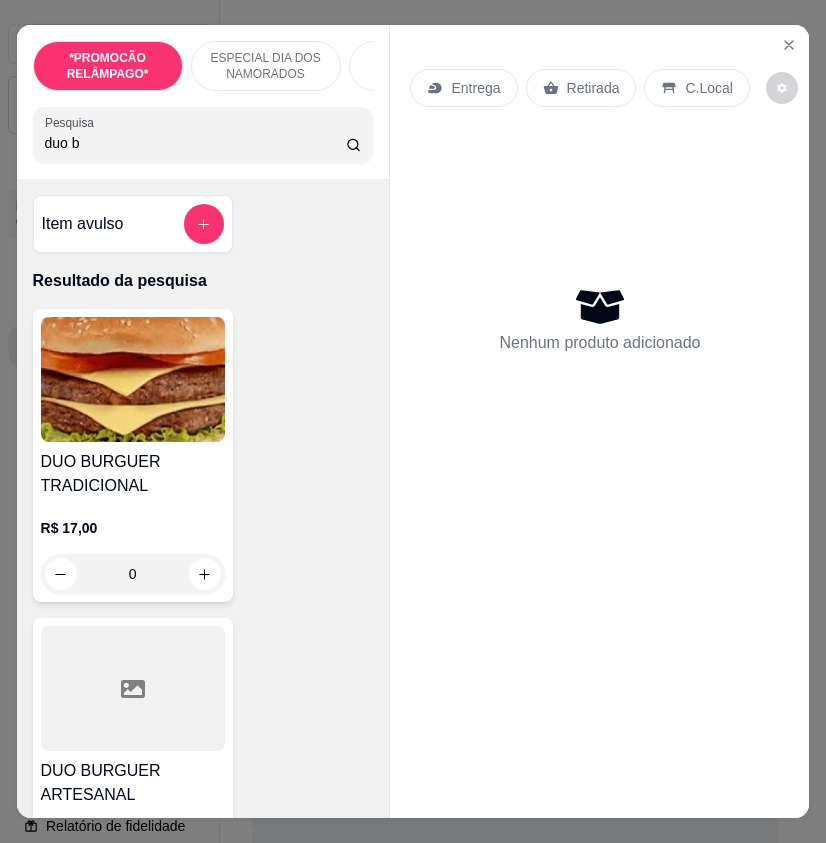 type on "duo b" 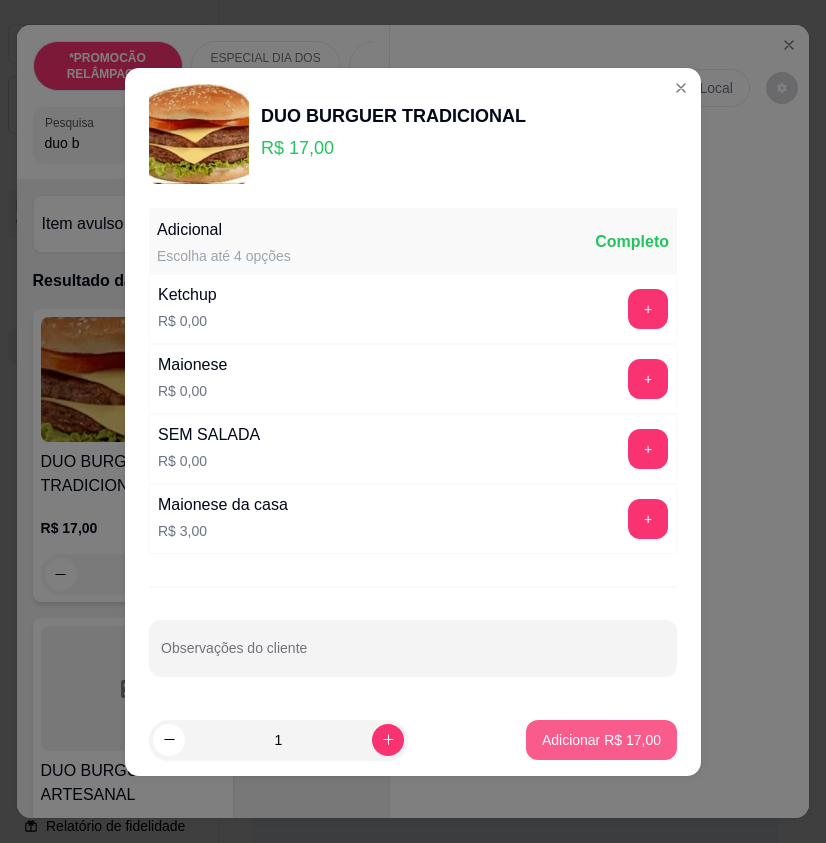 click on "Adicionar   R$ 17,00" at bounding box center (601, 740) 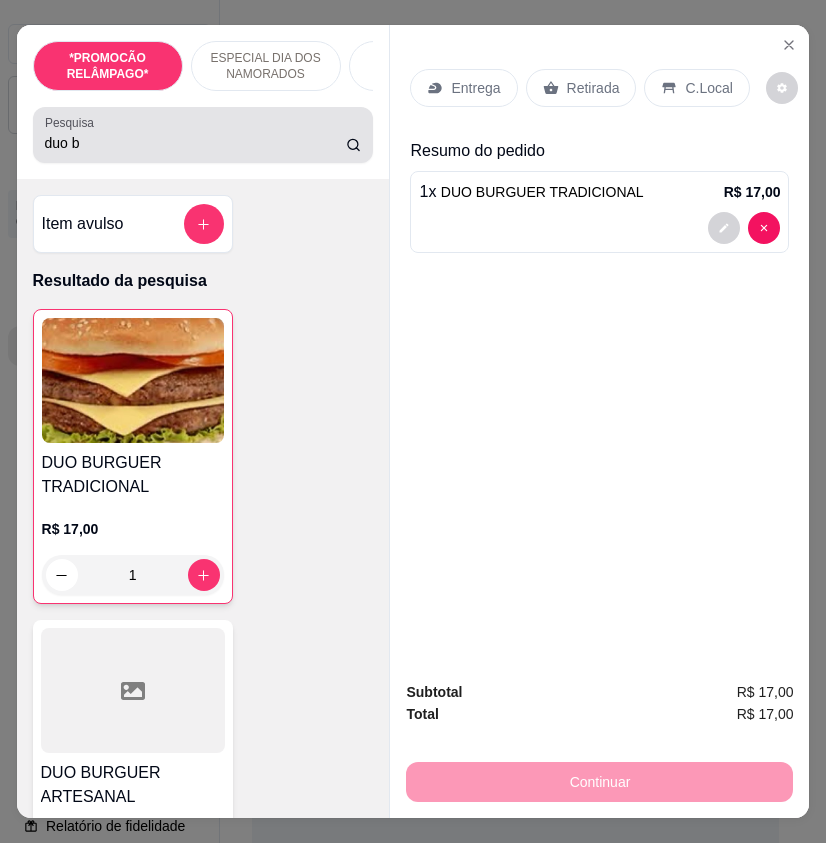 click on "duo b" at bounding box center [196, 143] 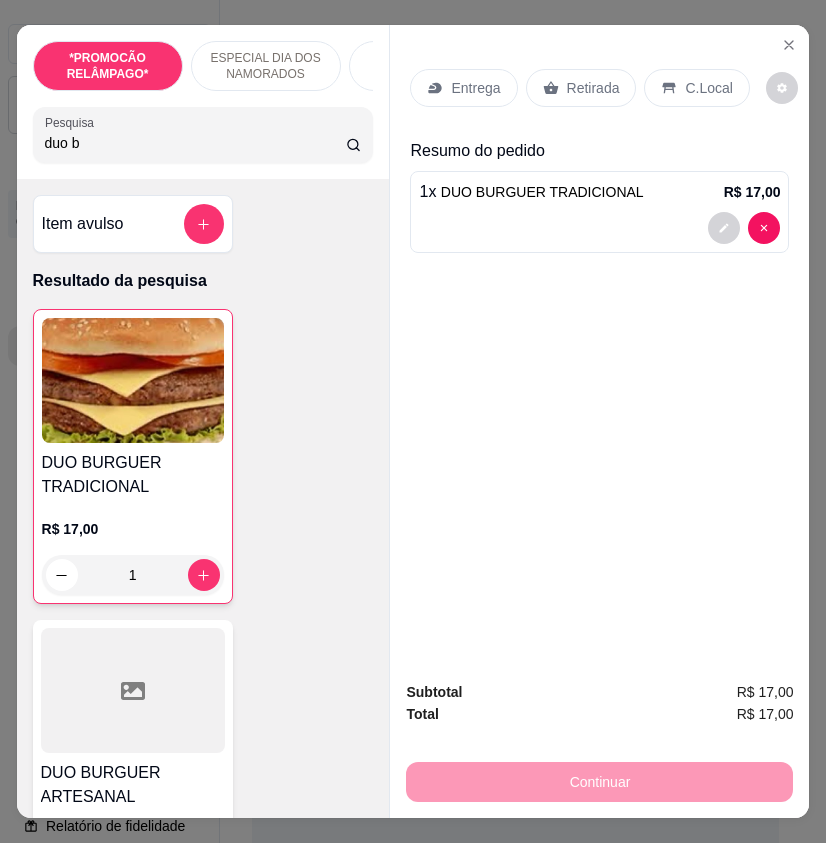 click on "duo b" at bounding box center (196, 143) 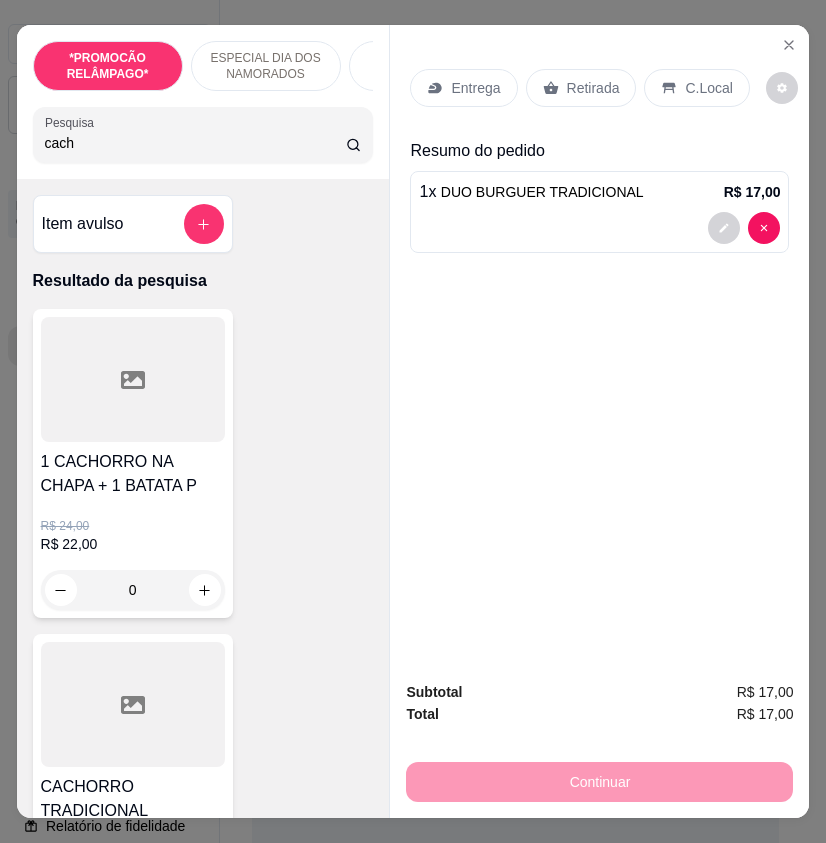 type on "cach" 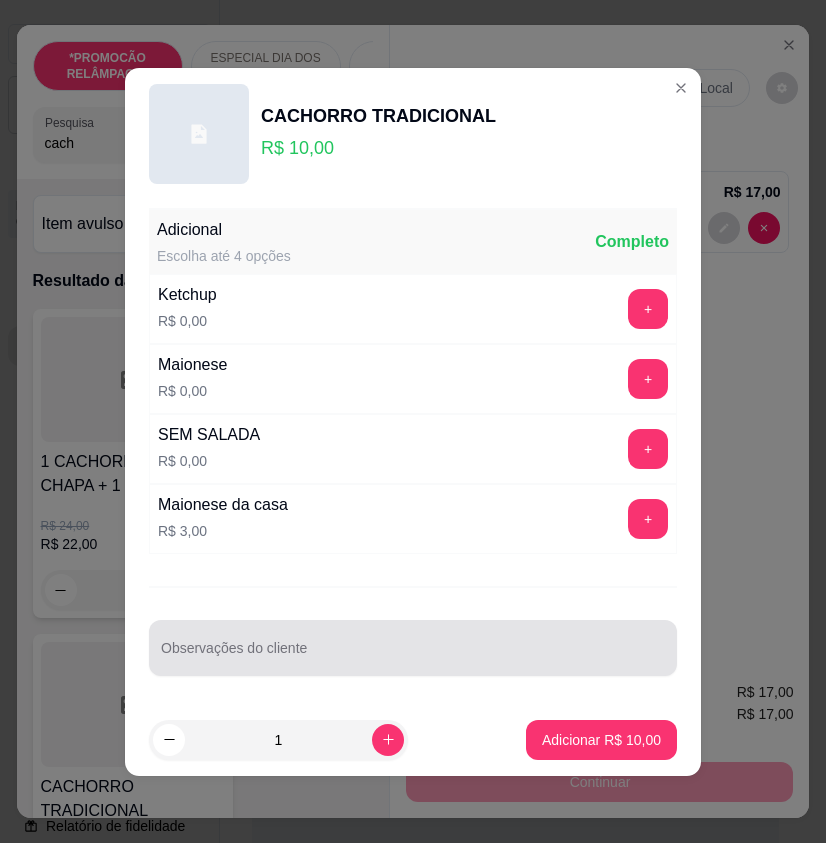 click on "Observações do cliente" at bounding box center (413, 656) 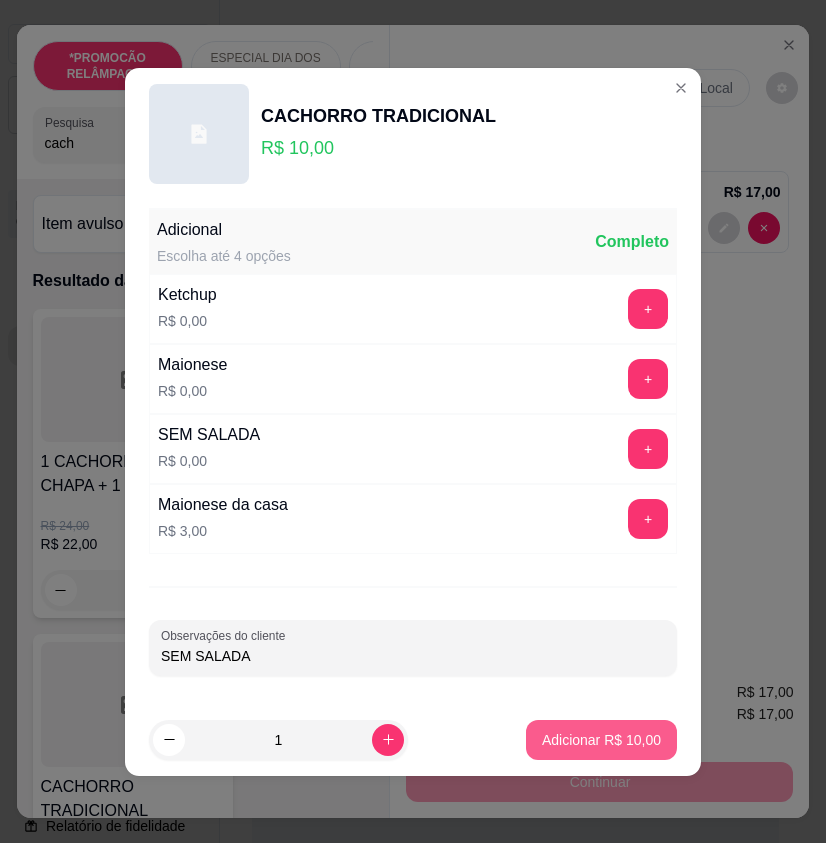 type on "SEM SALADA" 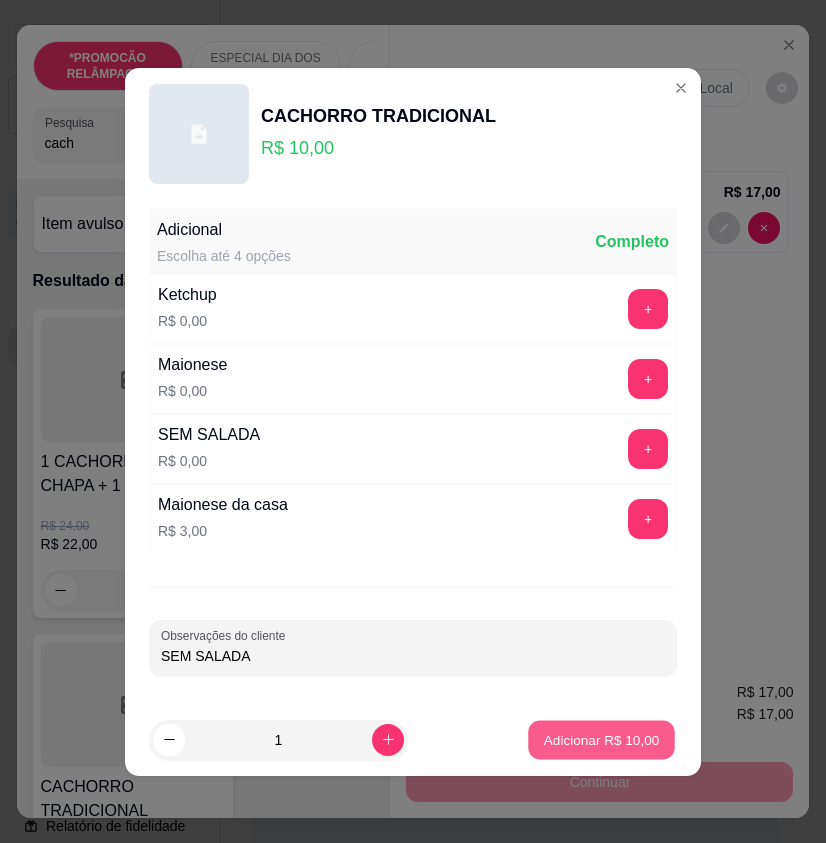 click on "Adicionar   R$ 10,00" at bounding box center (602, 739) 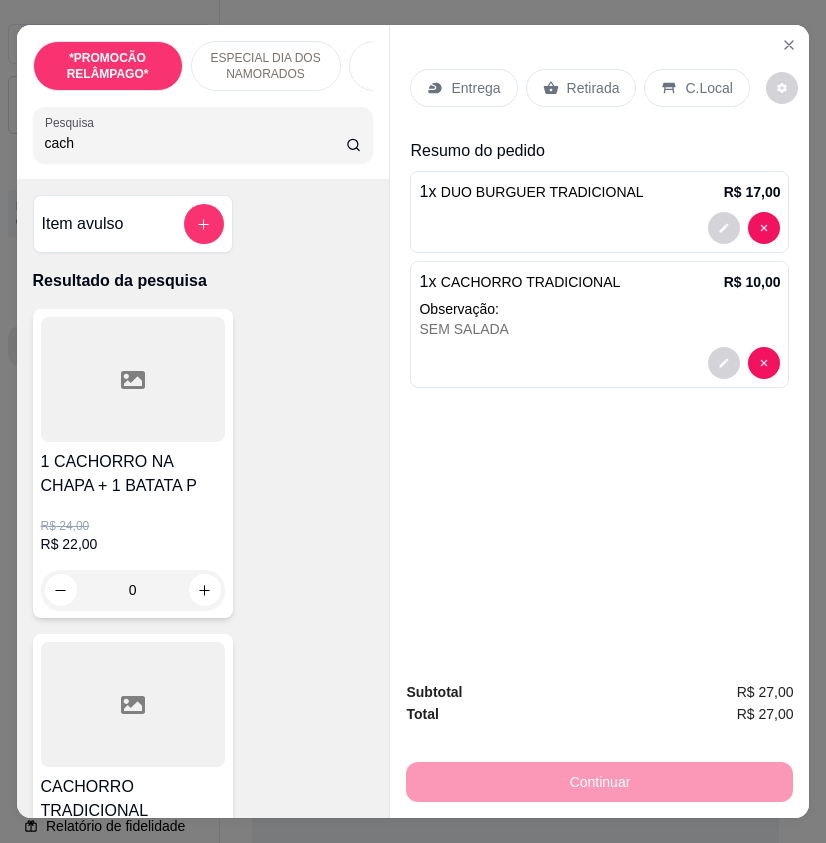 click on "cach" at bounding box center (196, 143) 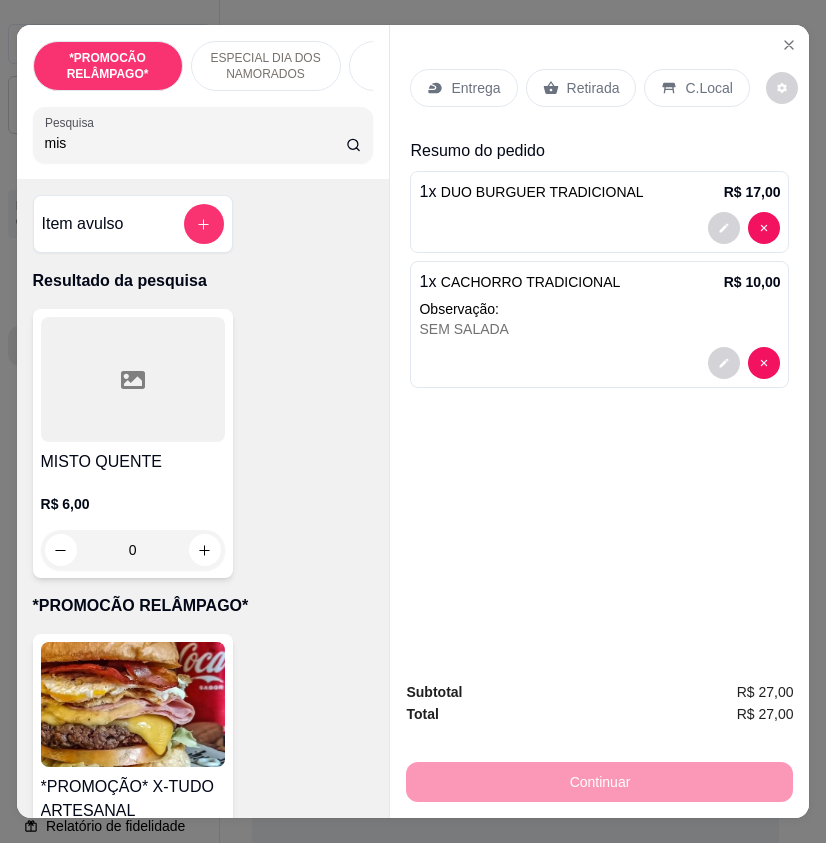type on "mis" 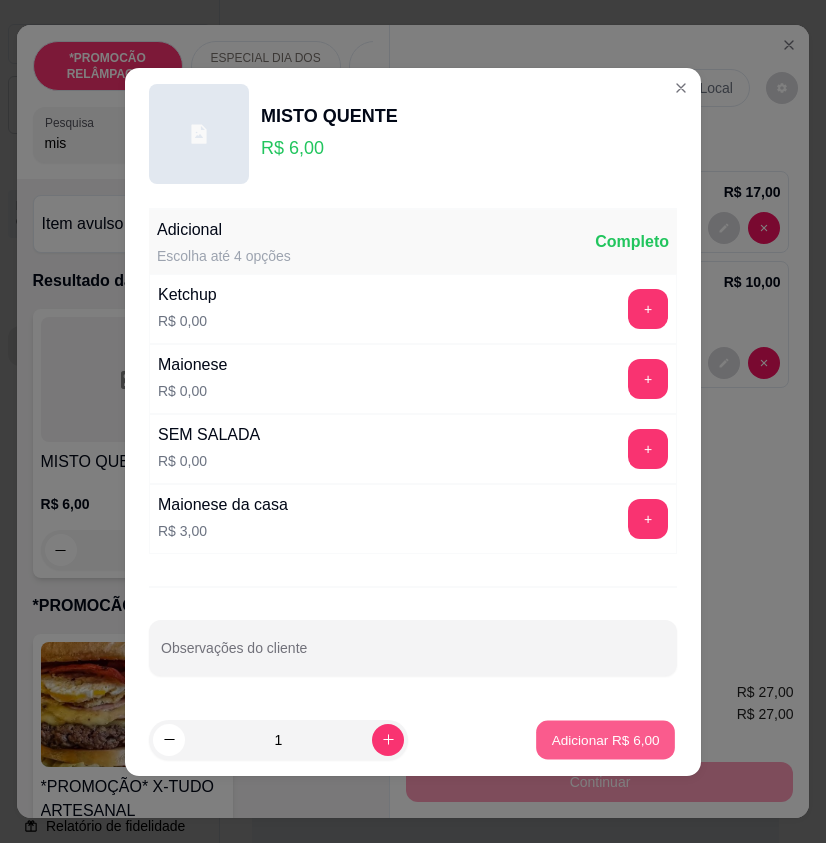 click on "Adicionar   R$ 6,00" at bounding box center (605, 739) 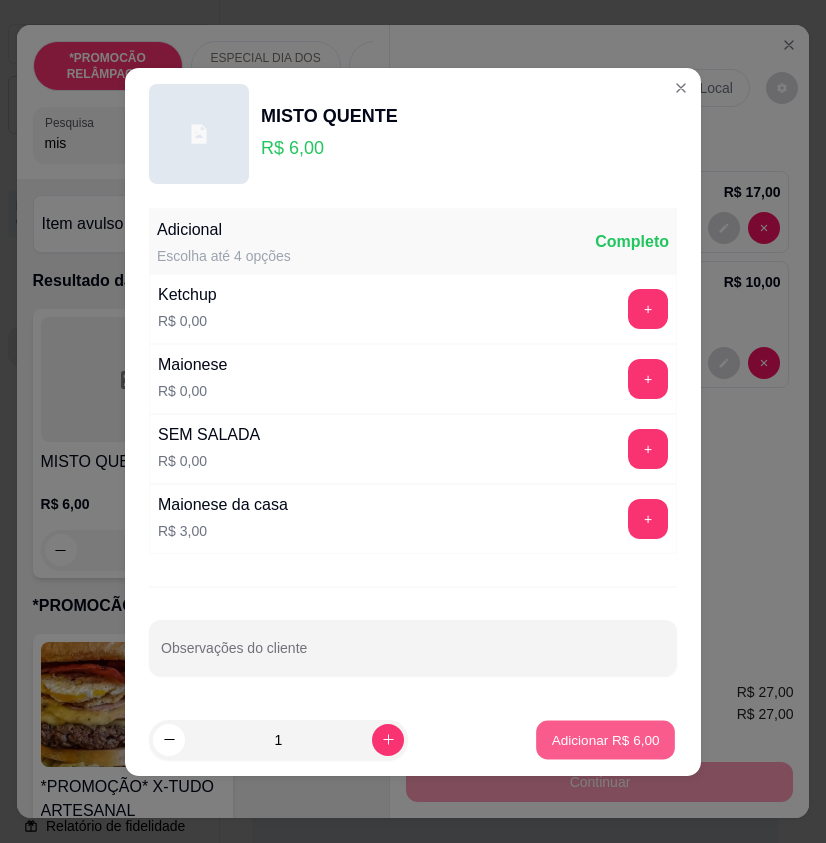 type on "1" 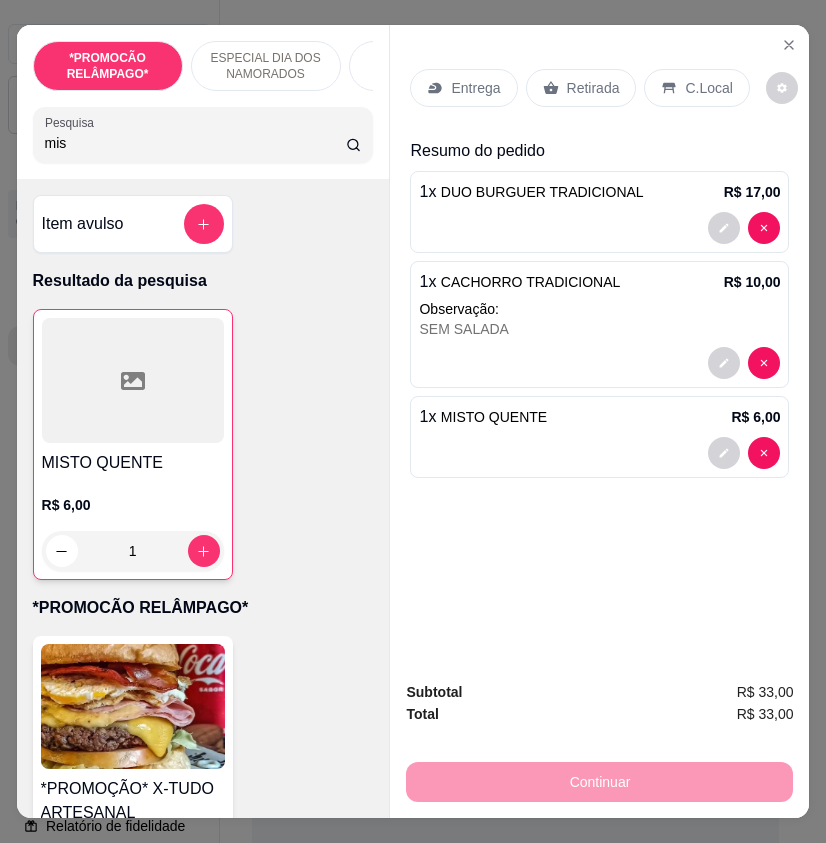 click on "Retirada" at bounding box center (593, 88) 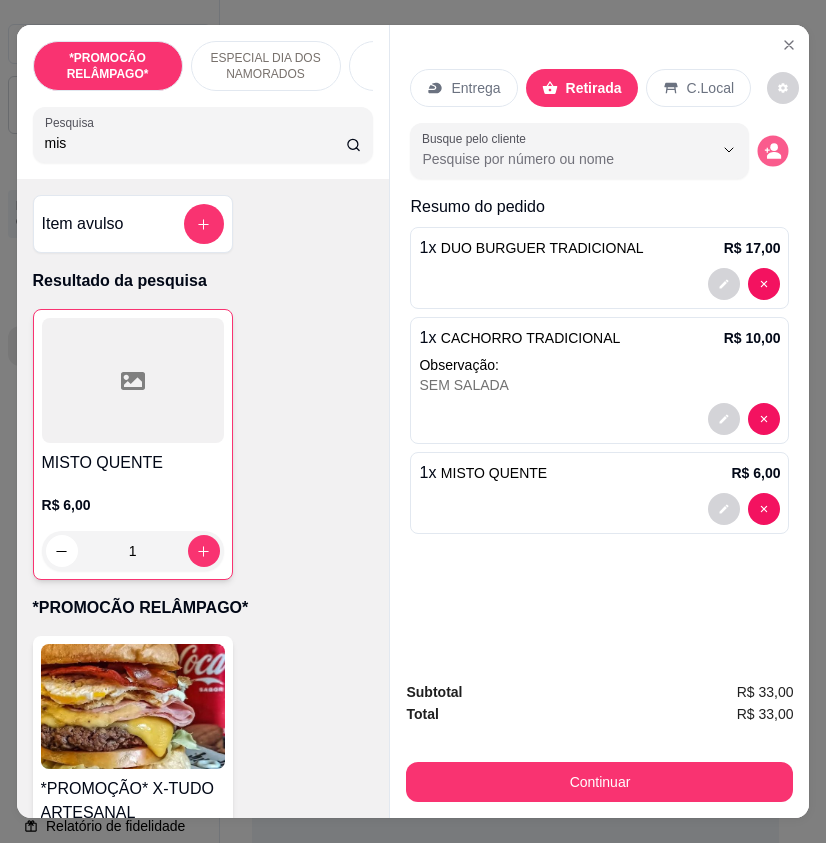 click at bounding box center (773, 151) 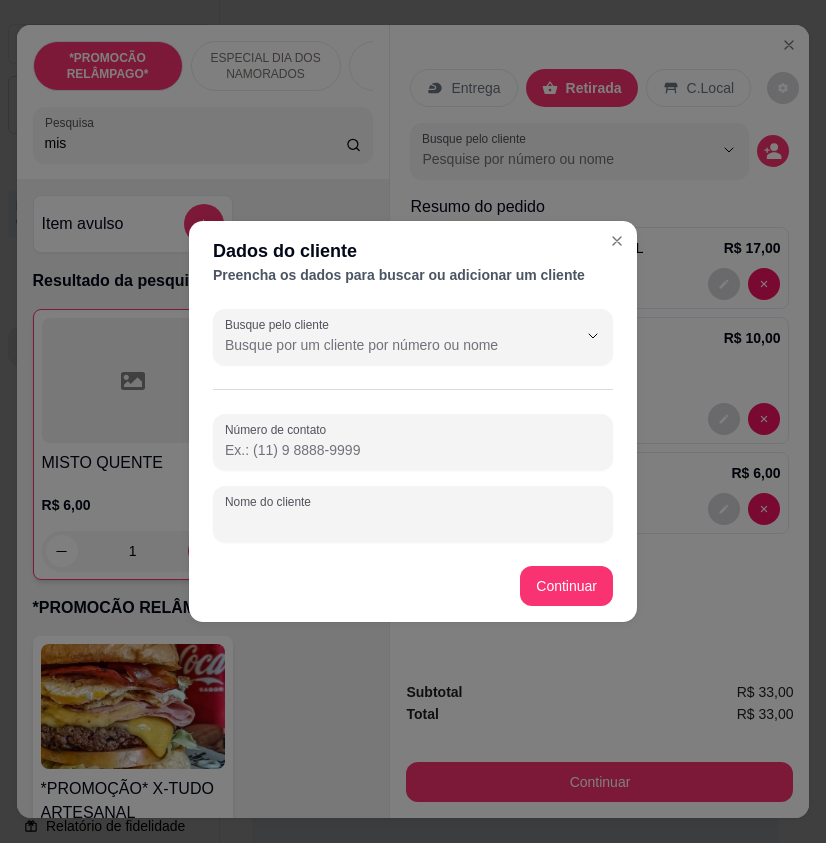 paste on "[NAME]" 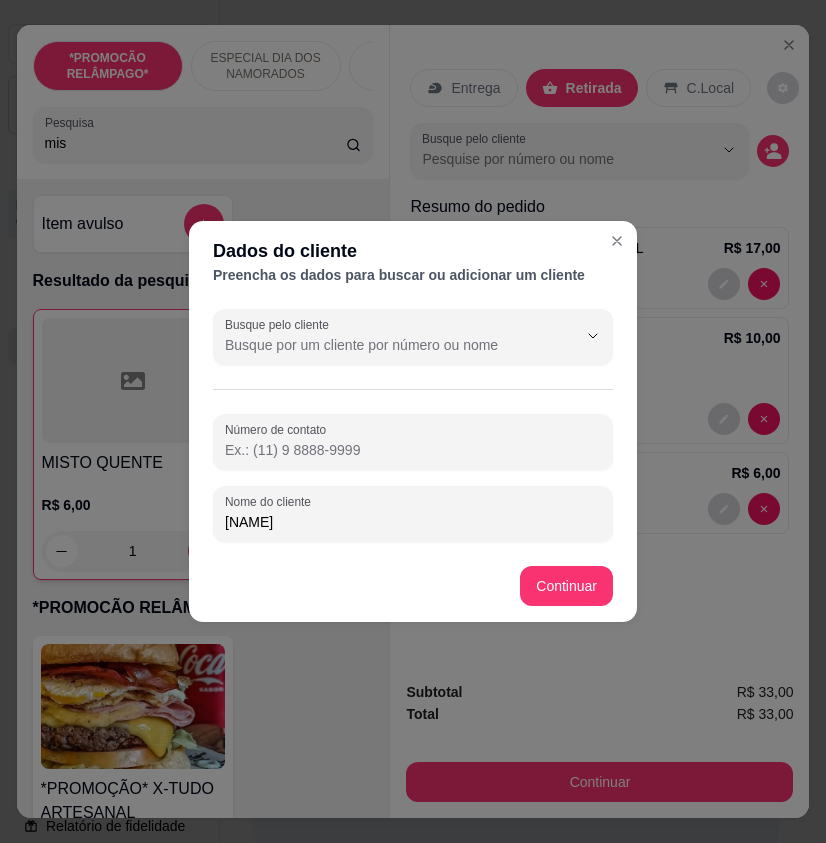 type on "[NAME]" 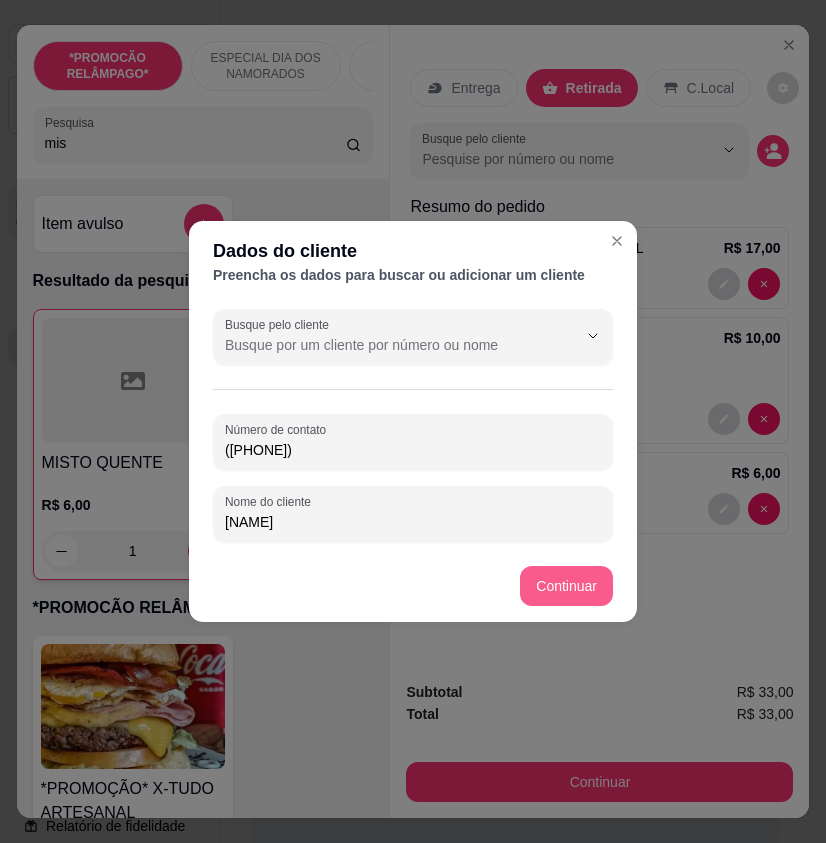 type on "([PHONE])" 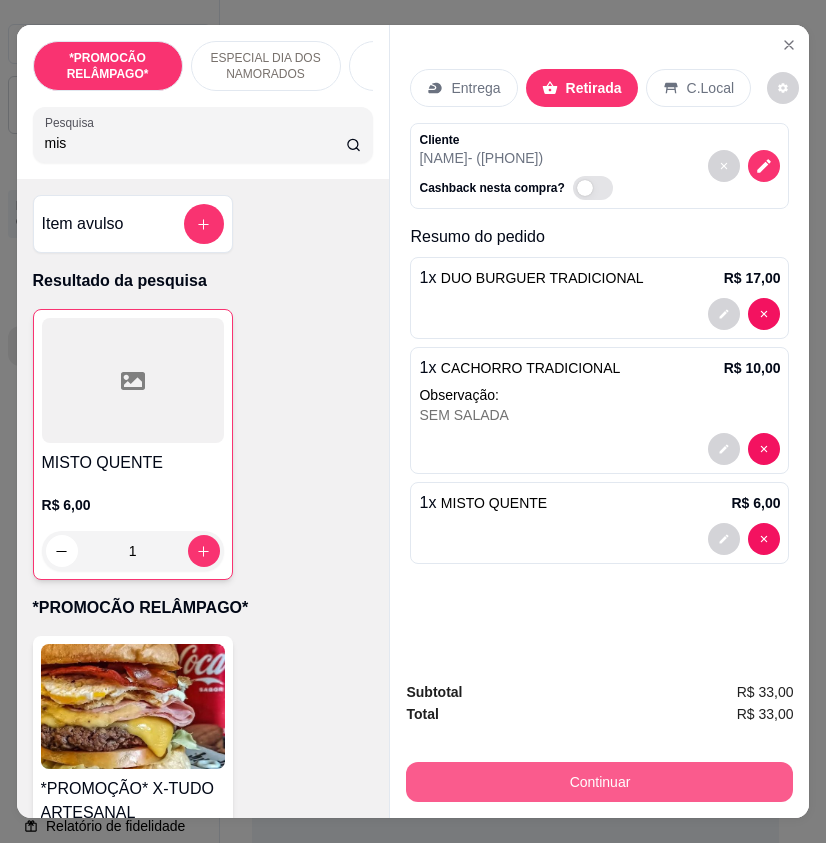 click on "Continuar" at bounding box center [599, 782] 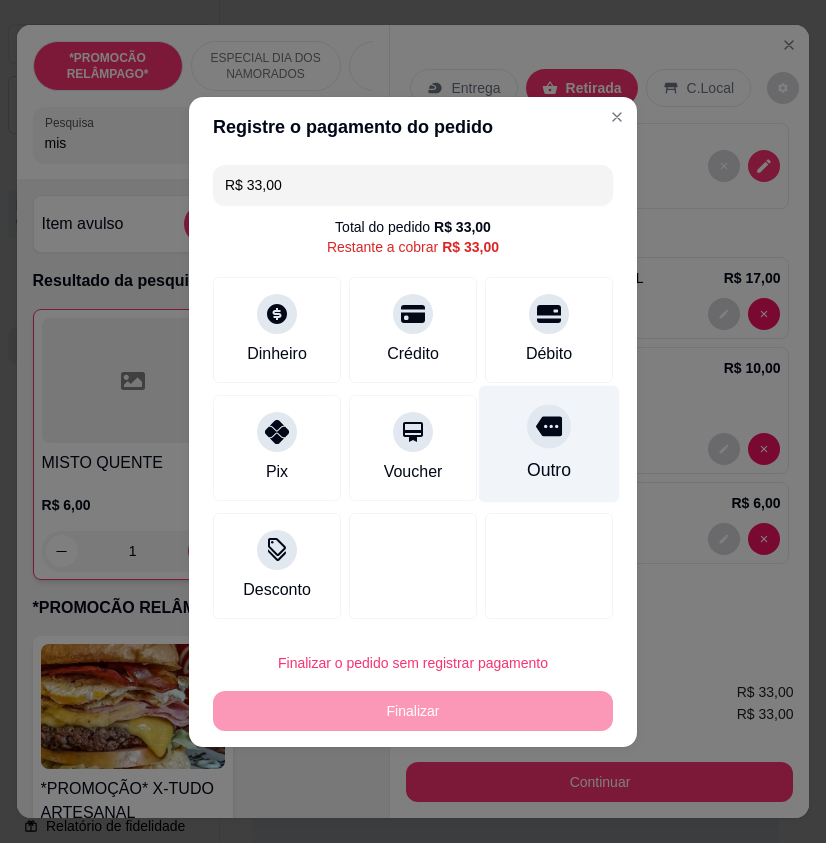 click on "Outro" at bounding box center [549, 443] 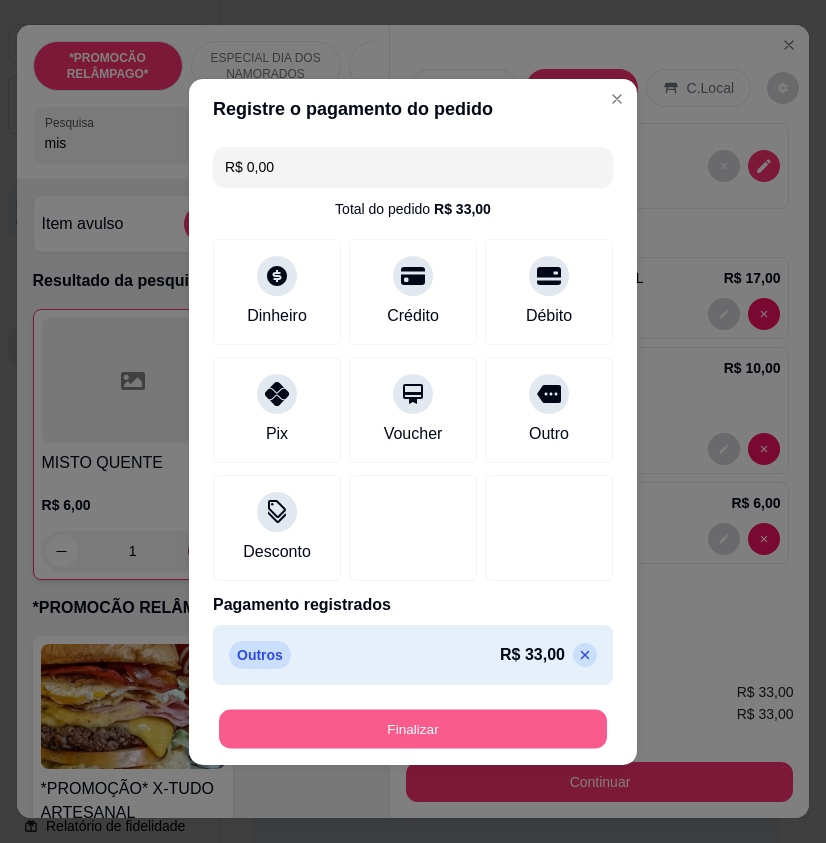 click on "Finalizar" at bounding box center [413, 728] 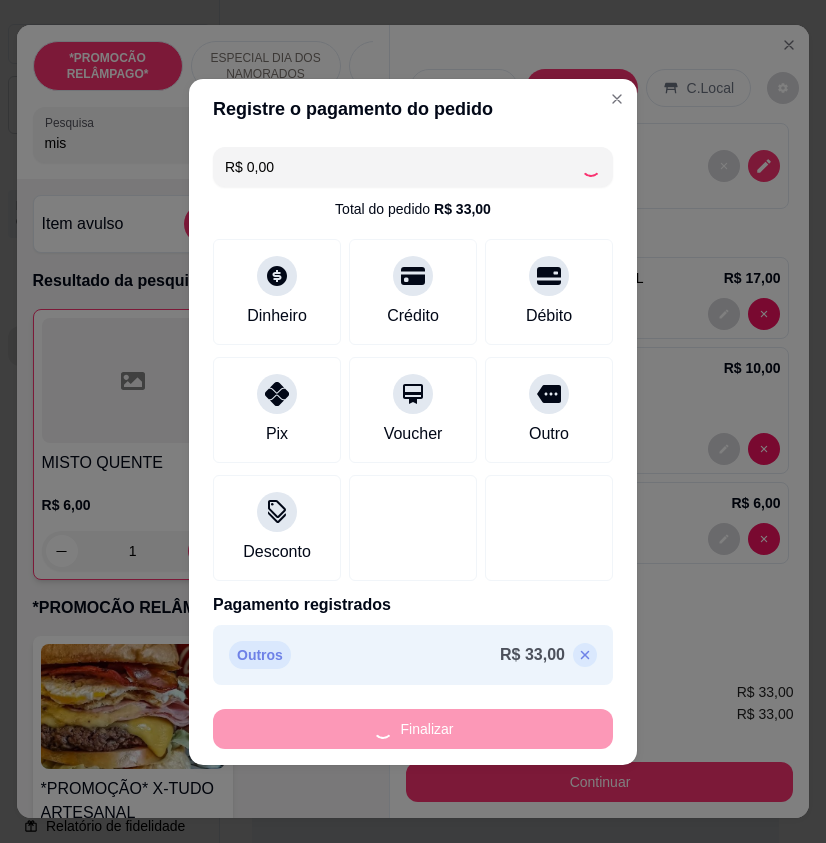 type on "0" 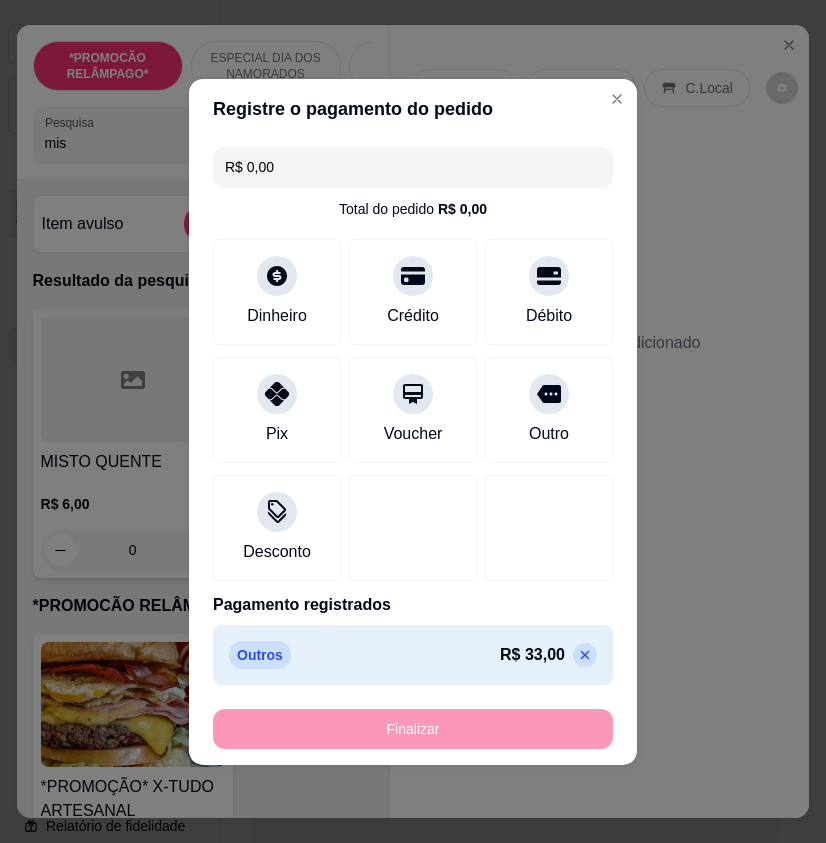 type on "-R$ 33,00" 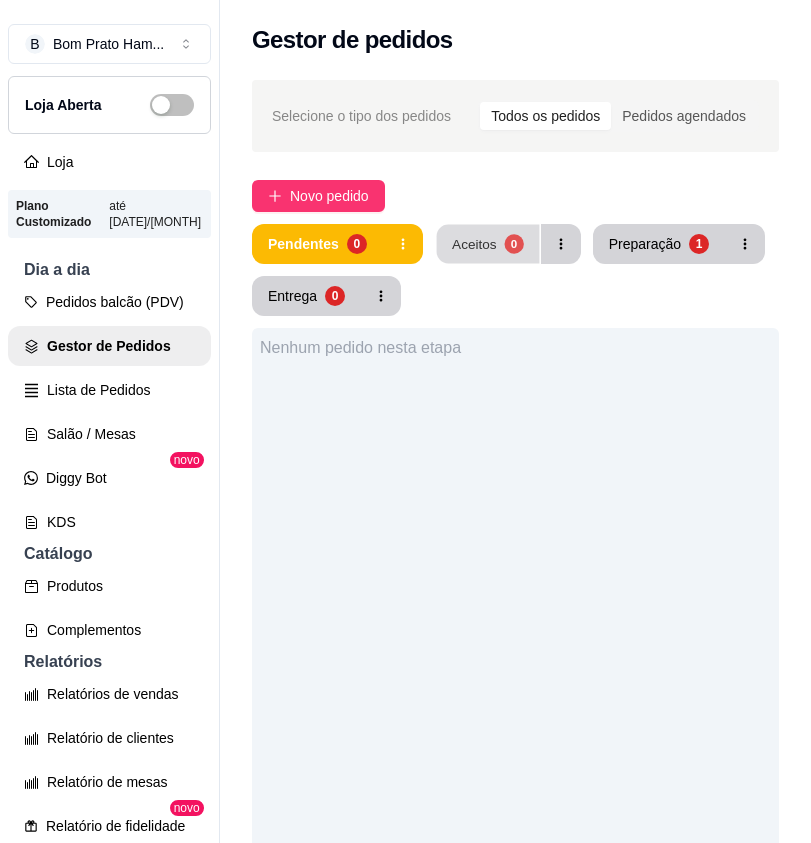 click on "Aceitos 0" at bounding box center (487, 244) 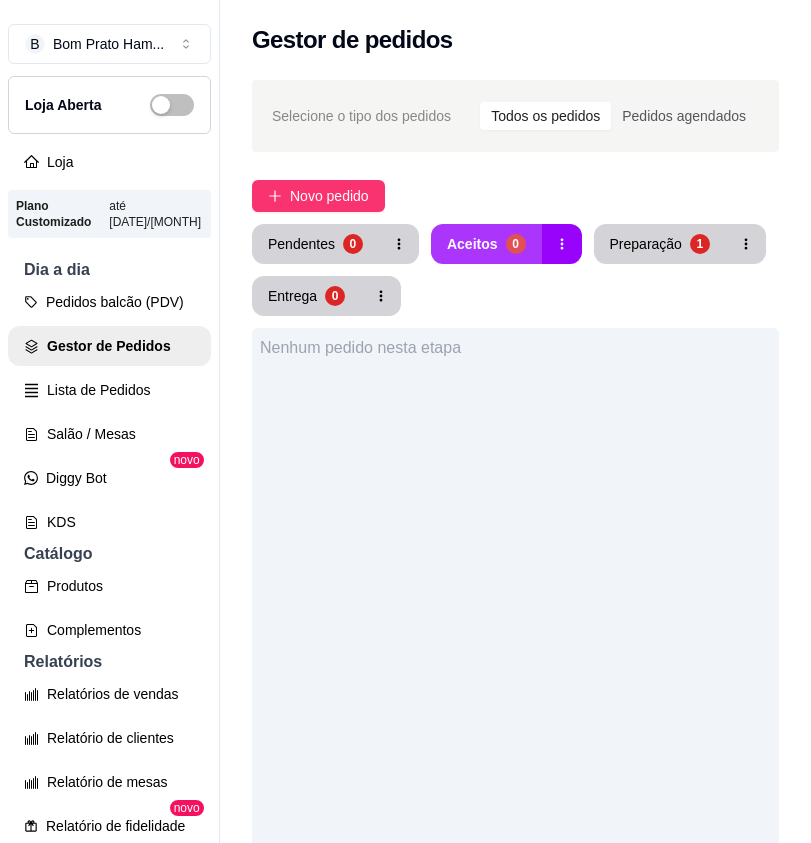 type 